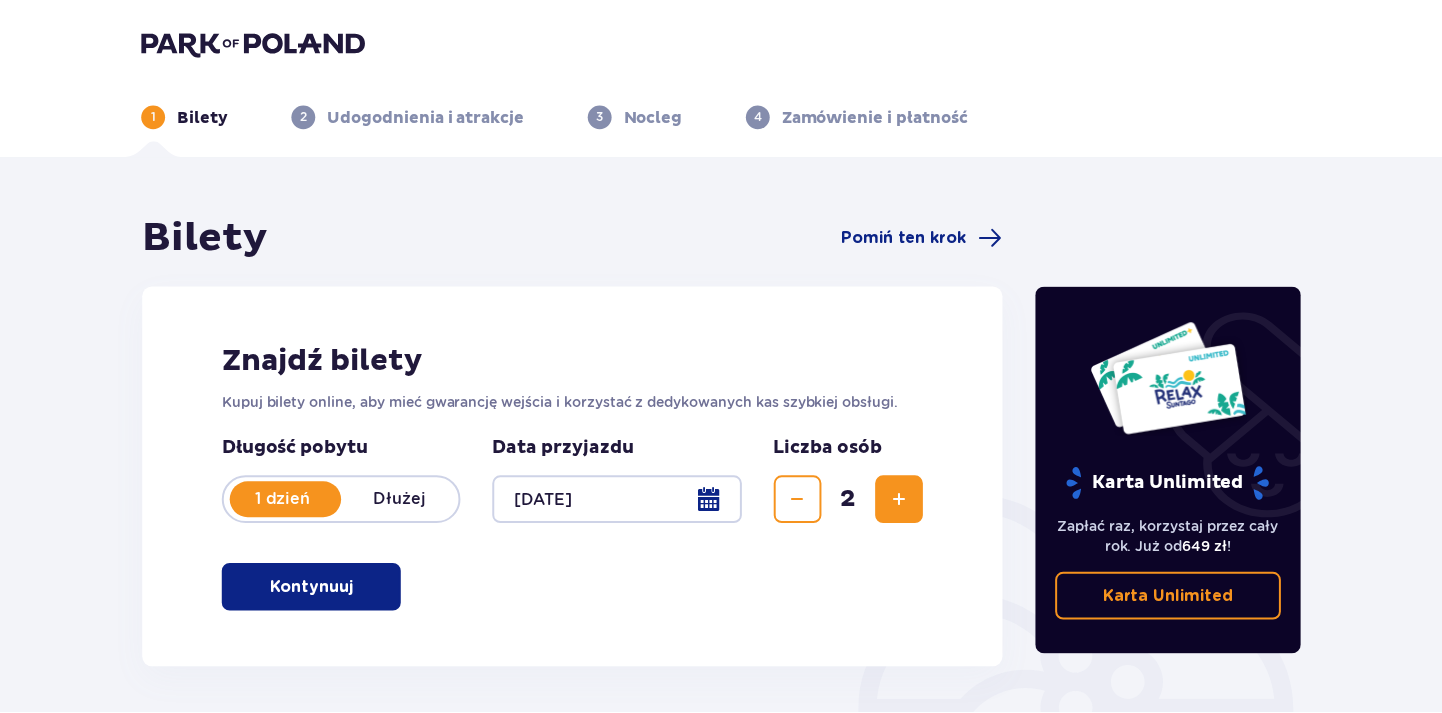 scroll, scrollTop: 0, scrollLeft: 0, axis: both 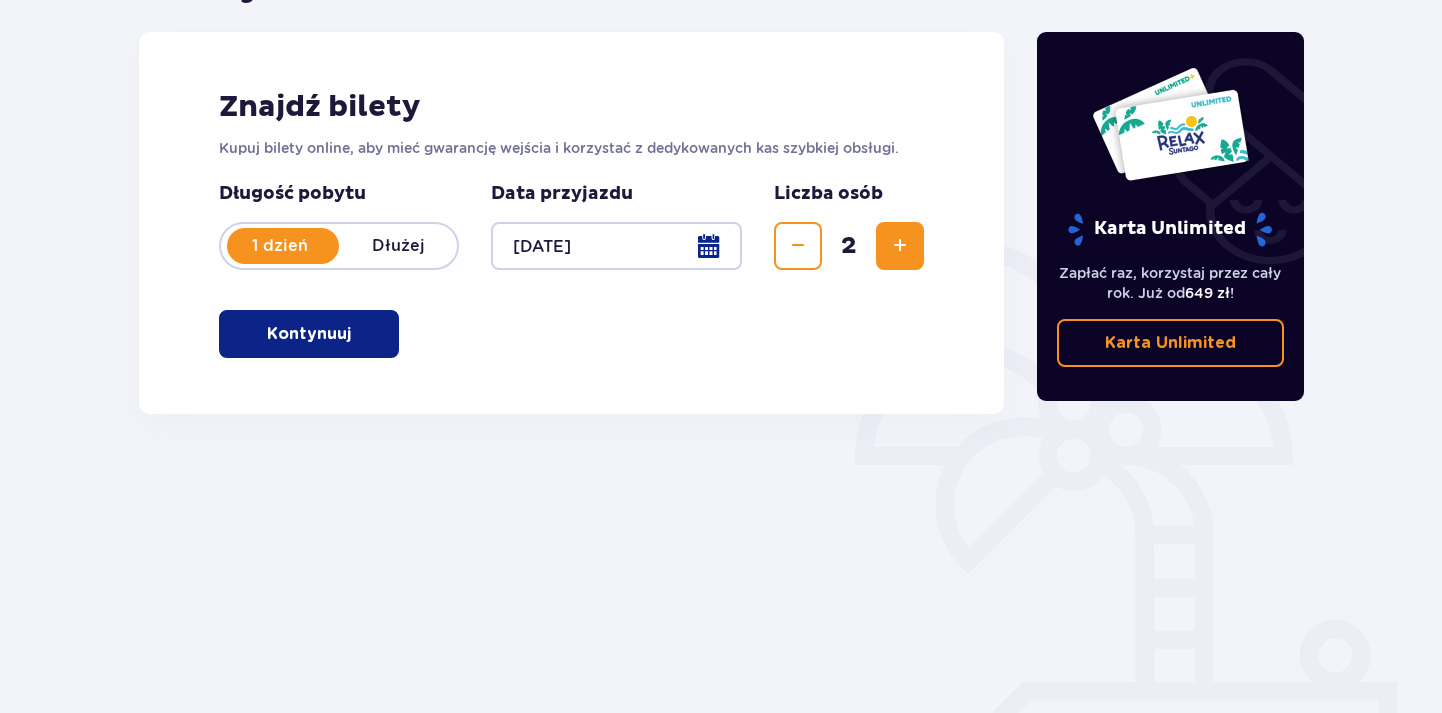 click at bounding box center (355, 334) 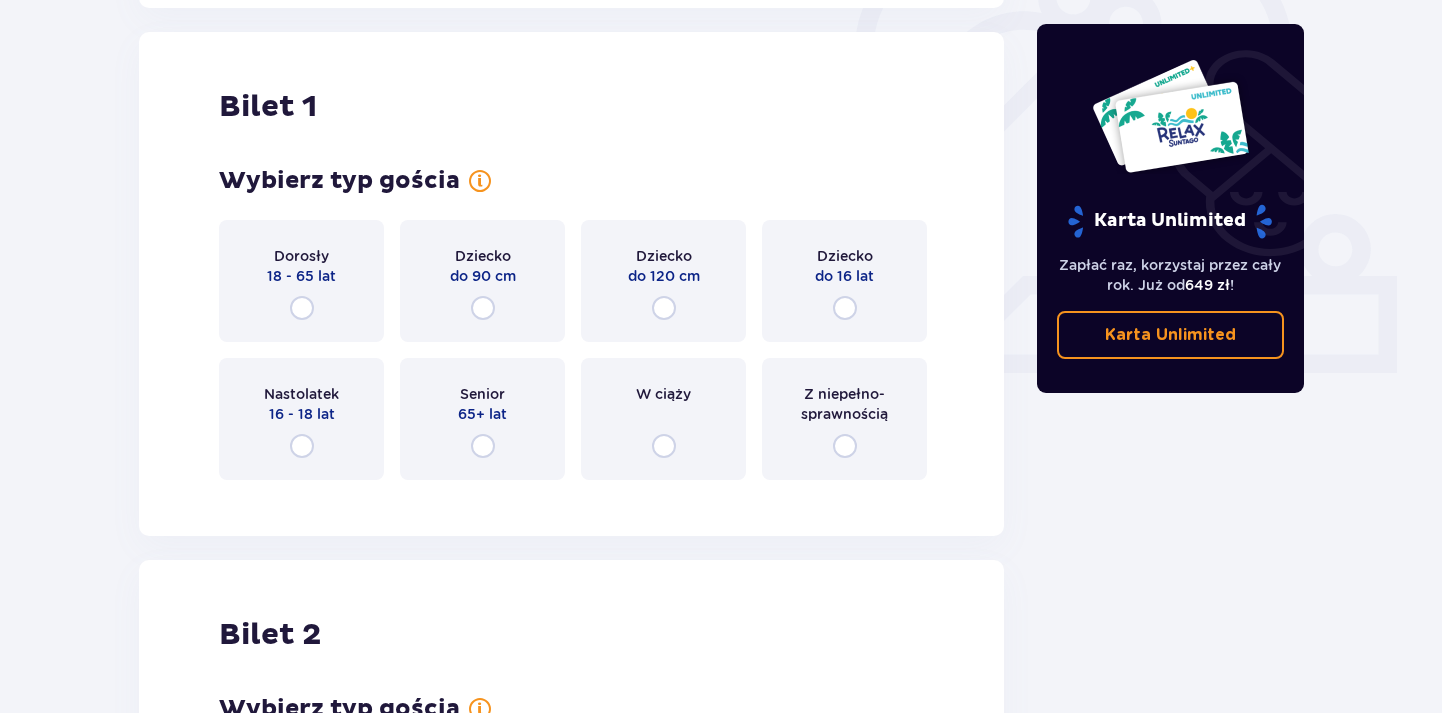 scroll, scrollTop: 668, scrollLeft: 0, axis: vertical 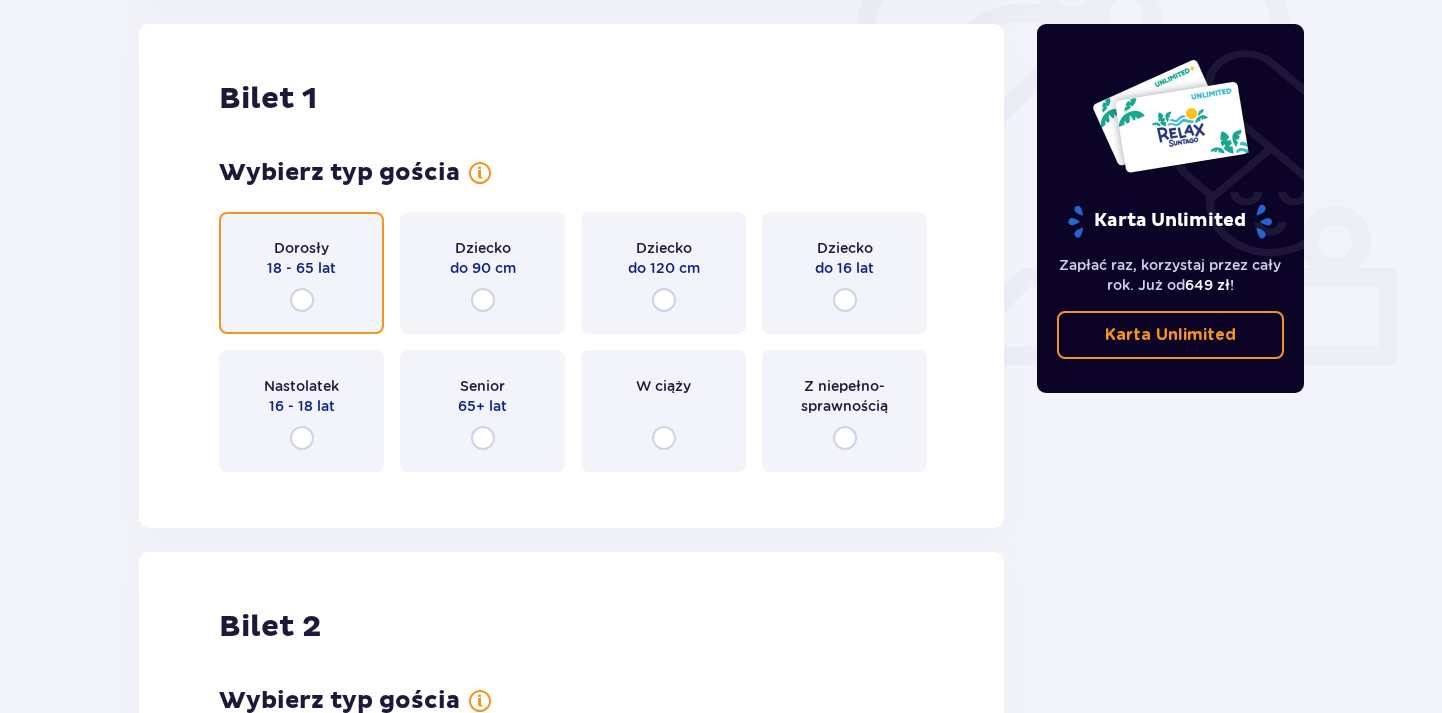 click at bounding box center (302, 300) 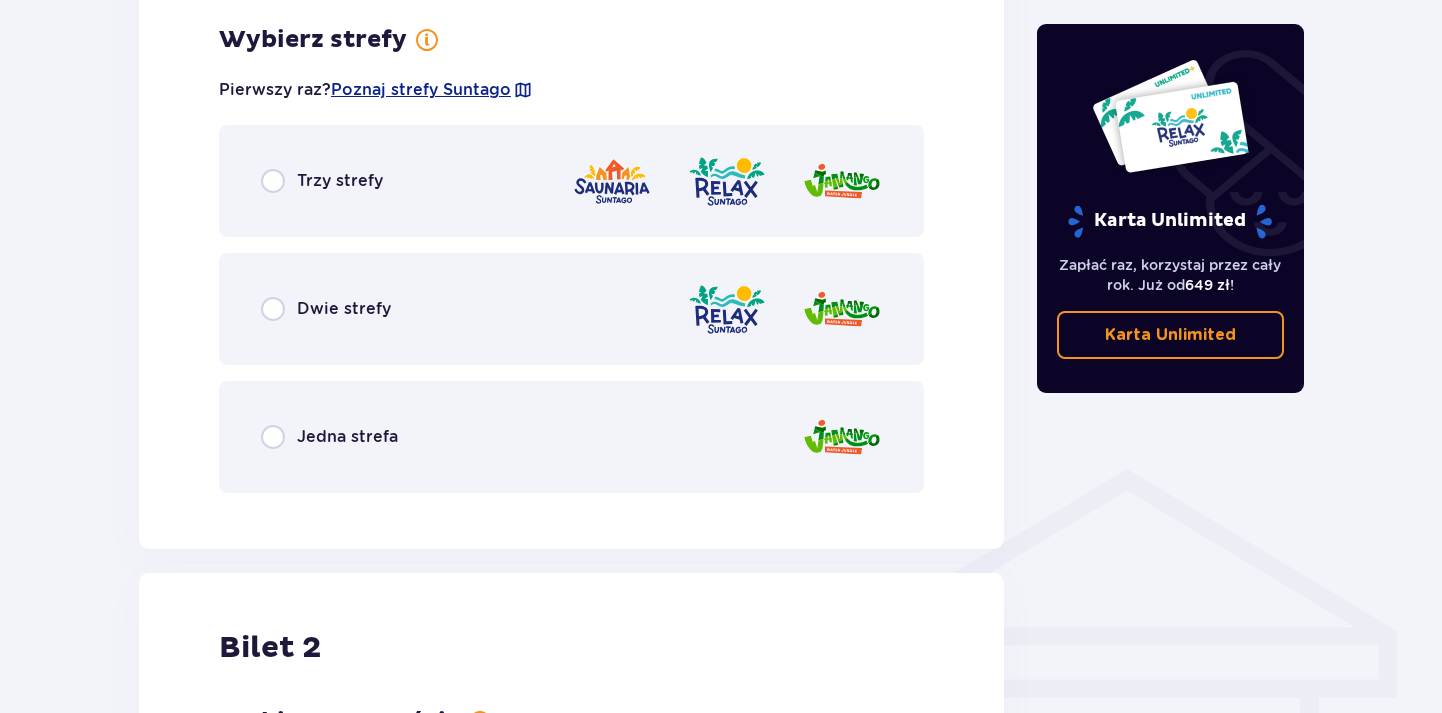 scroll, scrollTop: 1156, scrollLeft: 0, axis: vertical 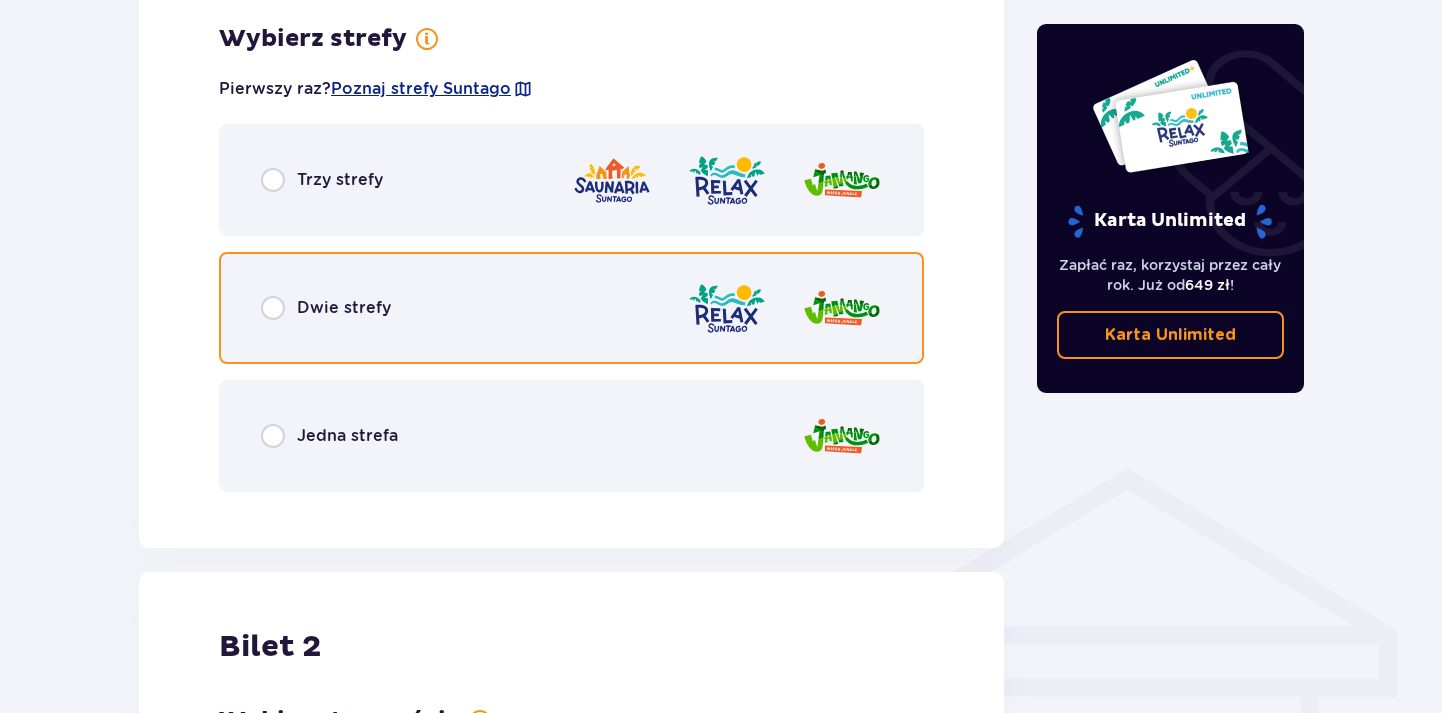 click at bounding box center (273, 308) 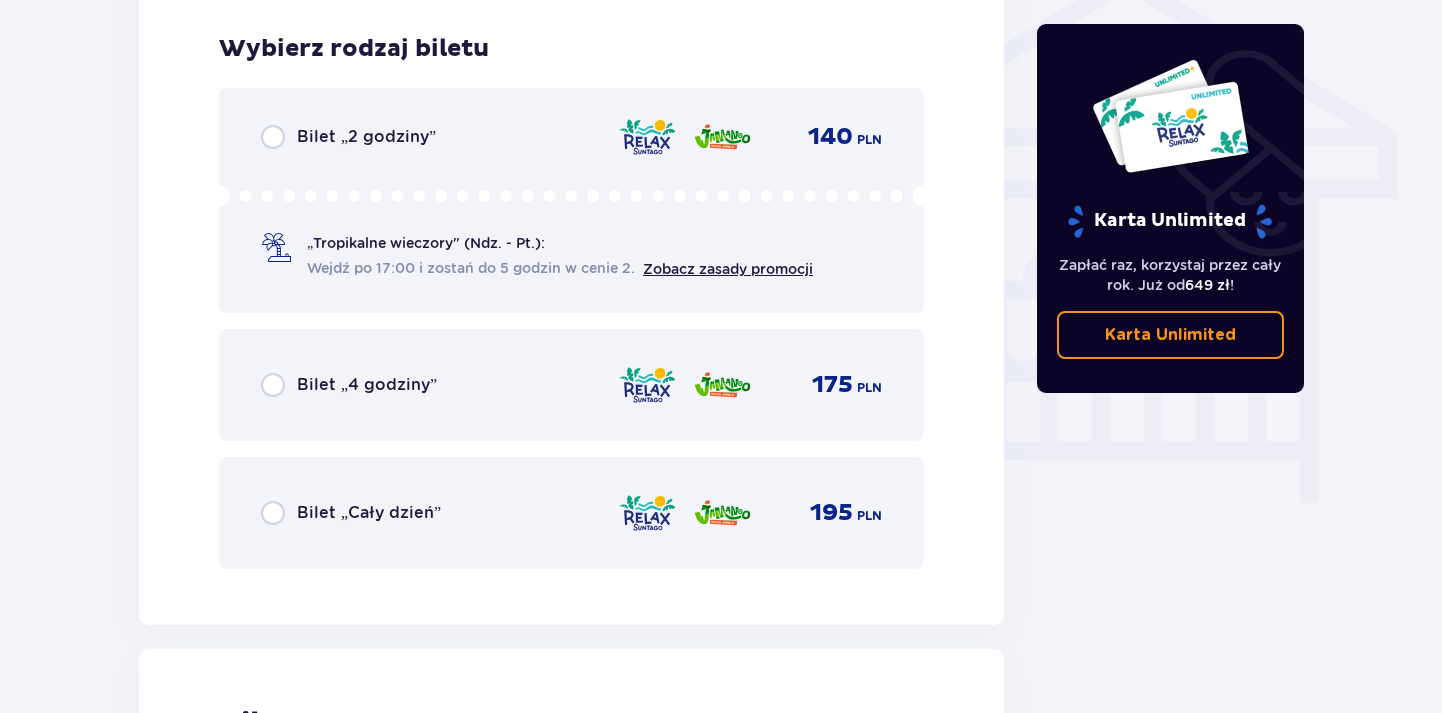 scroll, scrollTop: 1664, scrollLeft: 0, axis: vertical 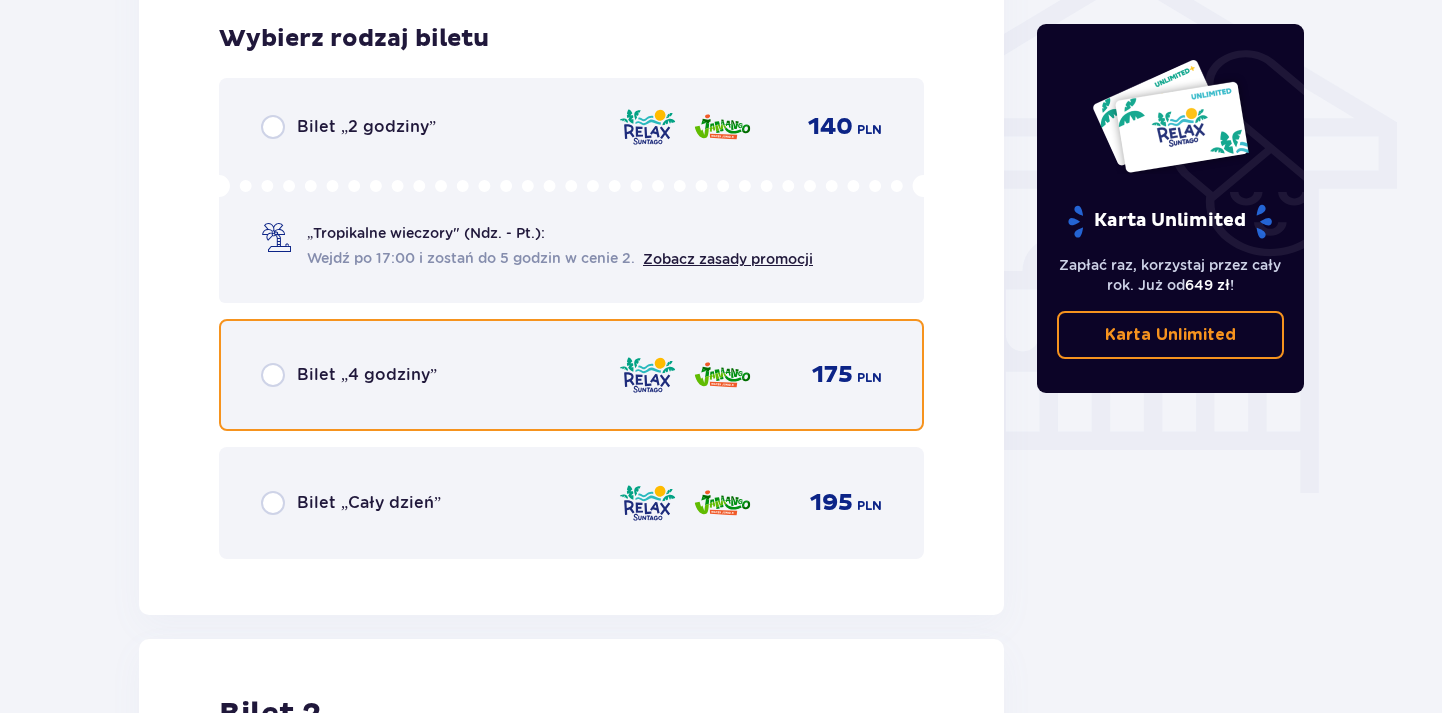 click at bounding box center (273, 375) 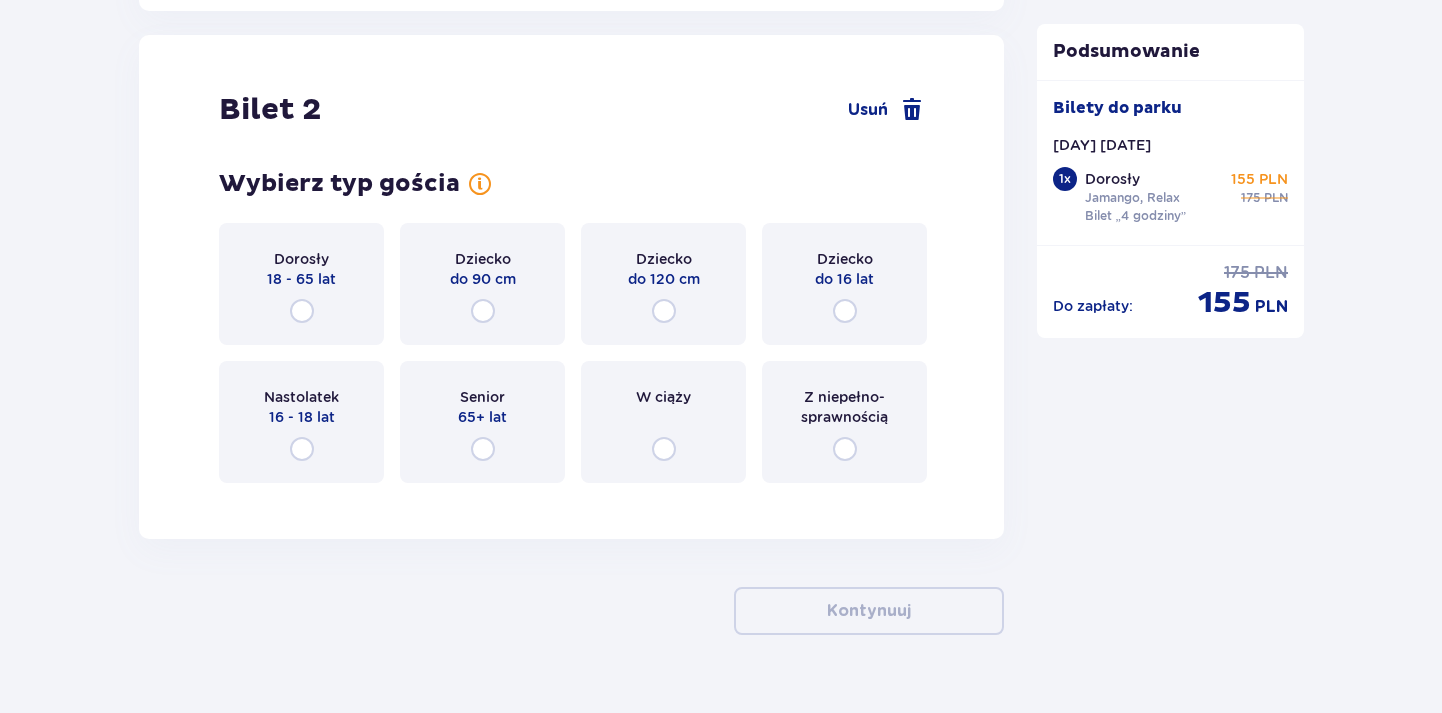 scroll, scrollTop: 2310, scrollLeft: 0, axis: vertical 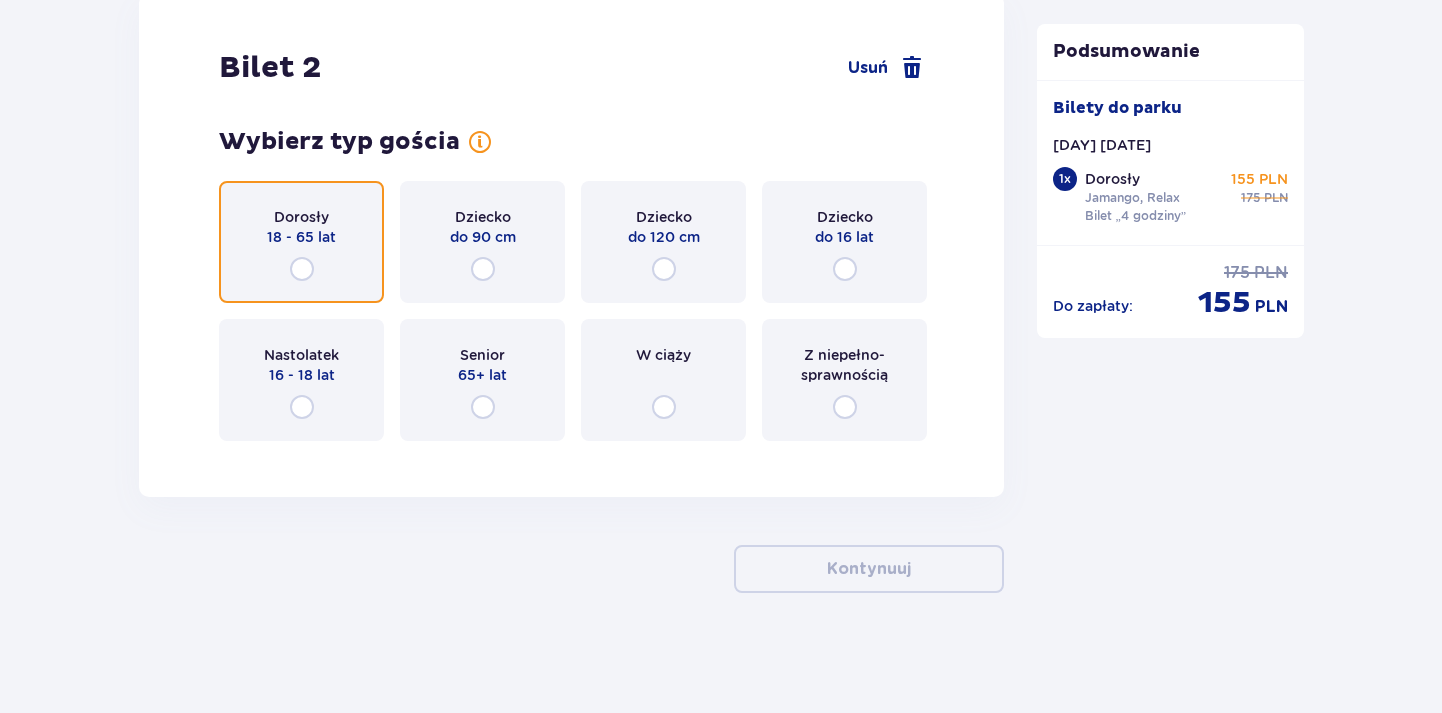 click at bounding box center [302, 269] 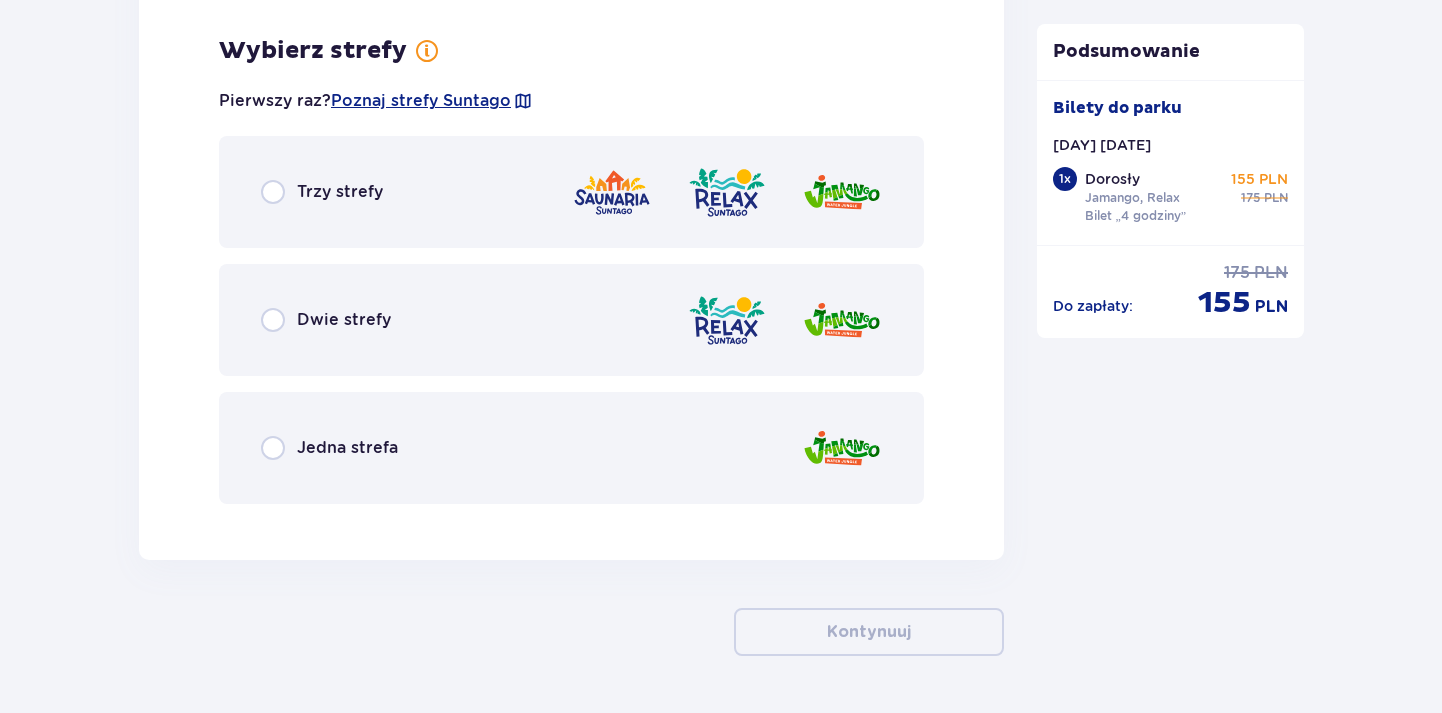 scroll, scrollTop: 2767, scrollLeft: 0, axis: vertical 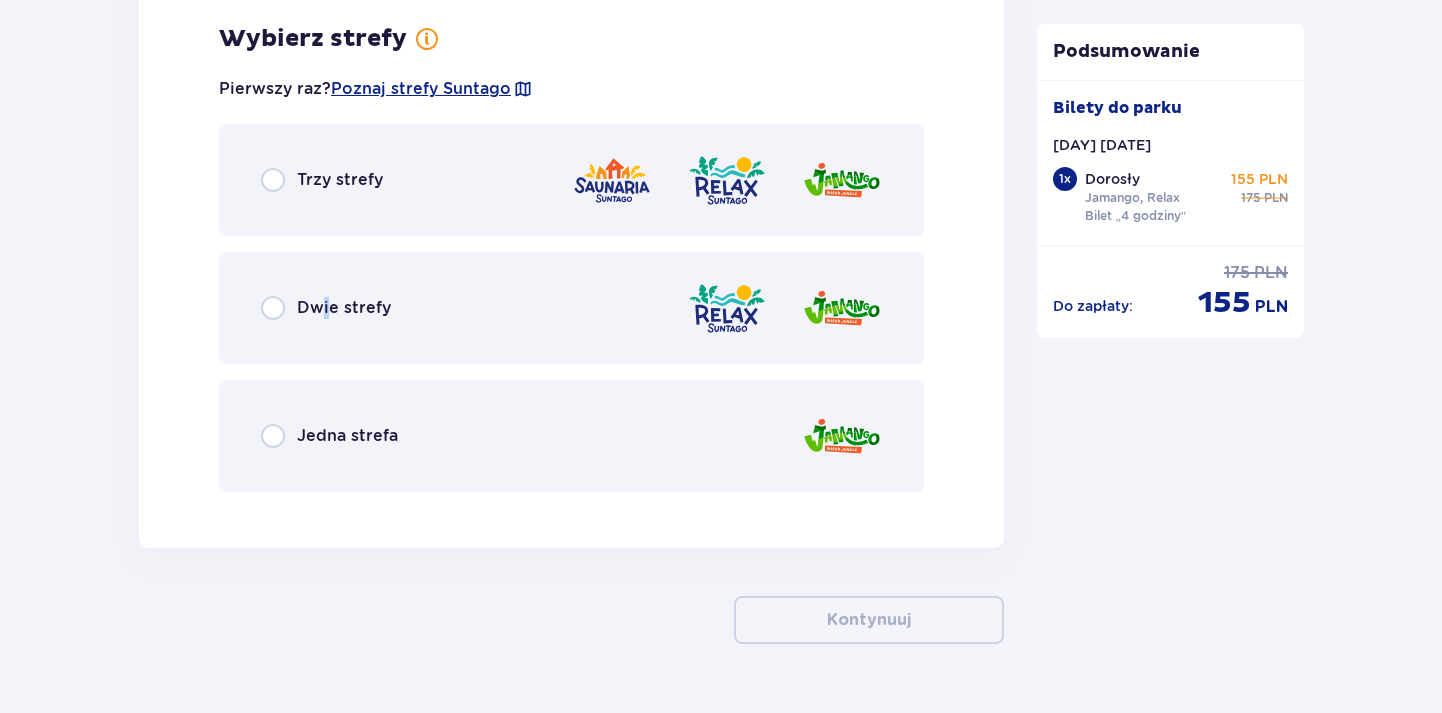 click on "Dwie strefy" at bounding box center [344, 308] 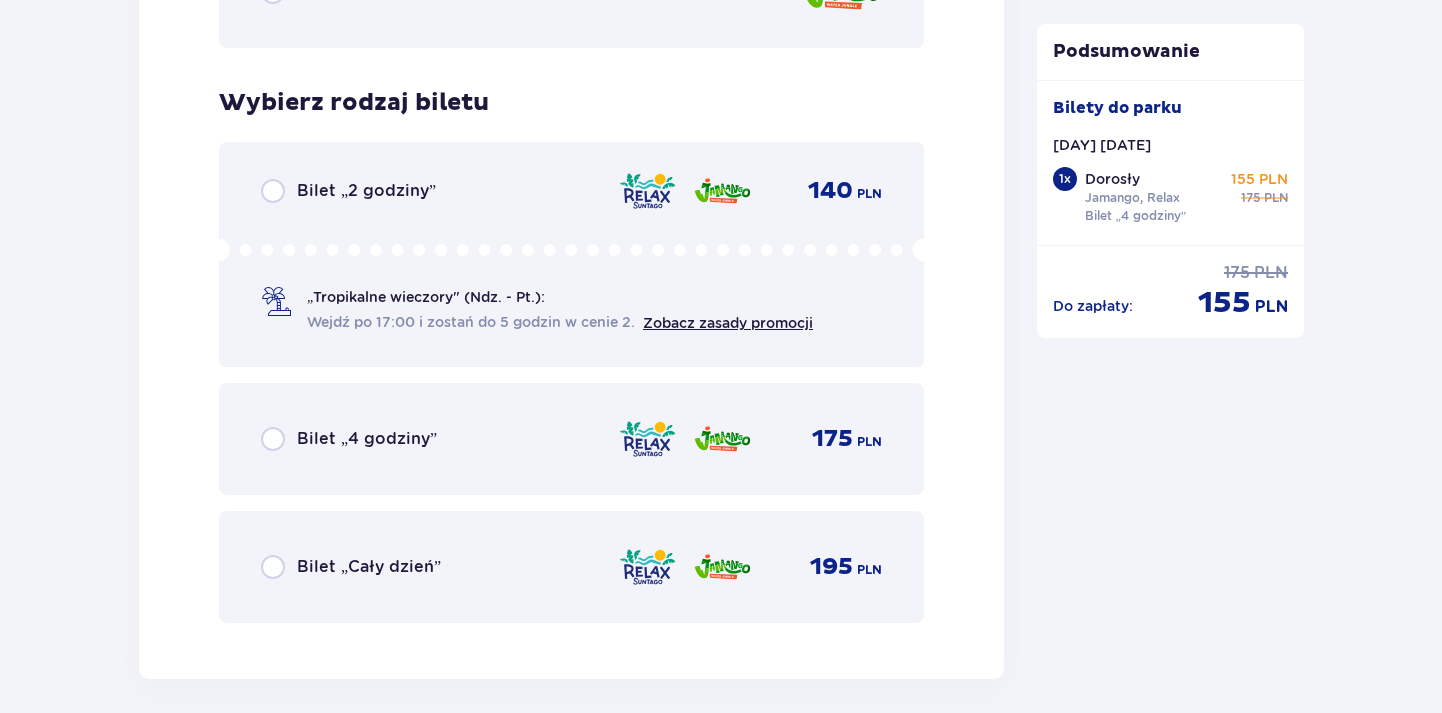 scroll, scrollTop: 3275, scrollLeft: 0, axis: vertical 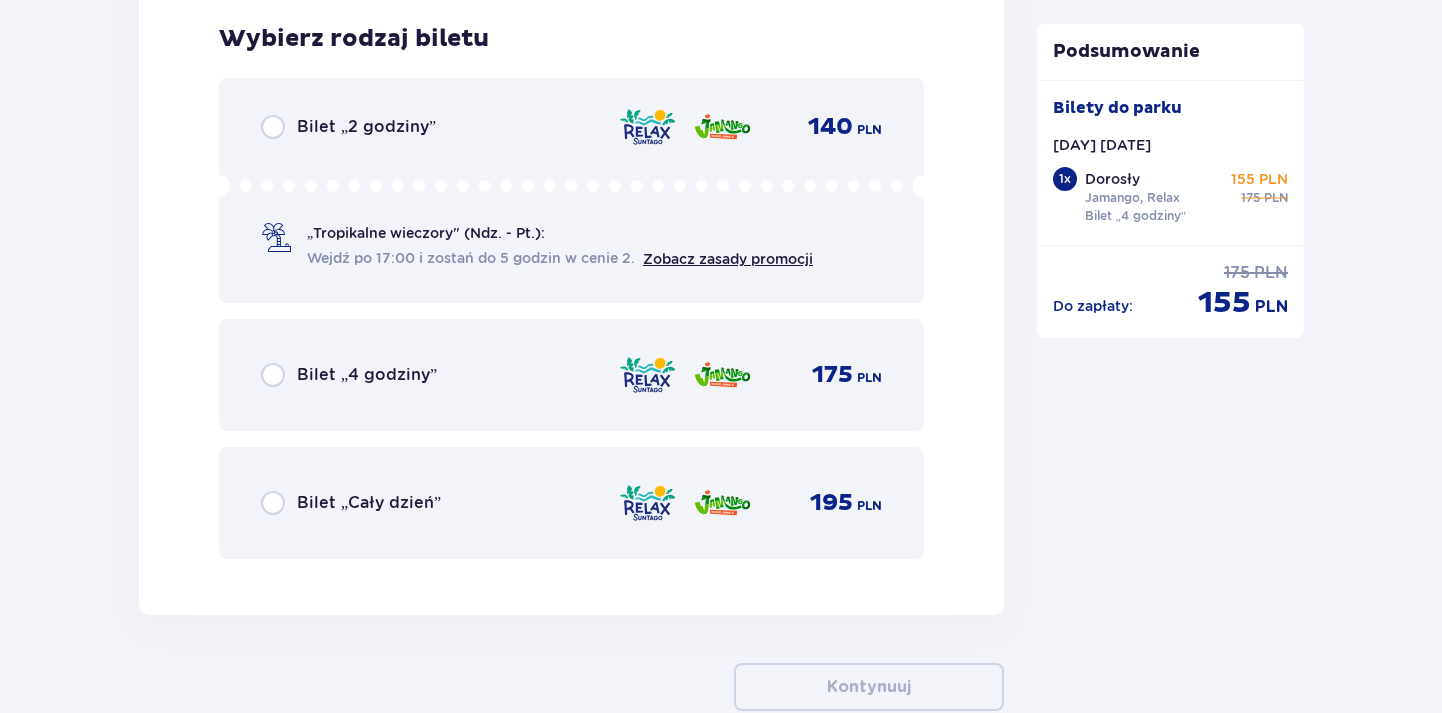 click on "Bilet „4 godziny”" at bounding box center [367, 375] 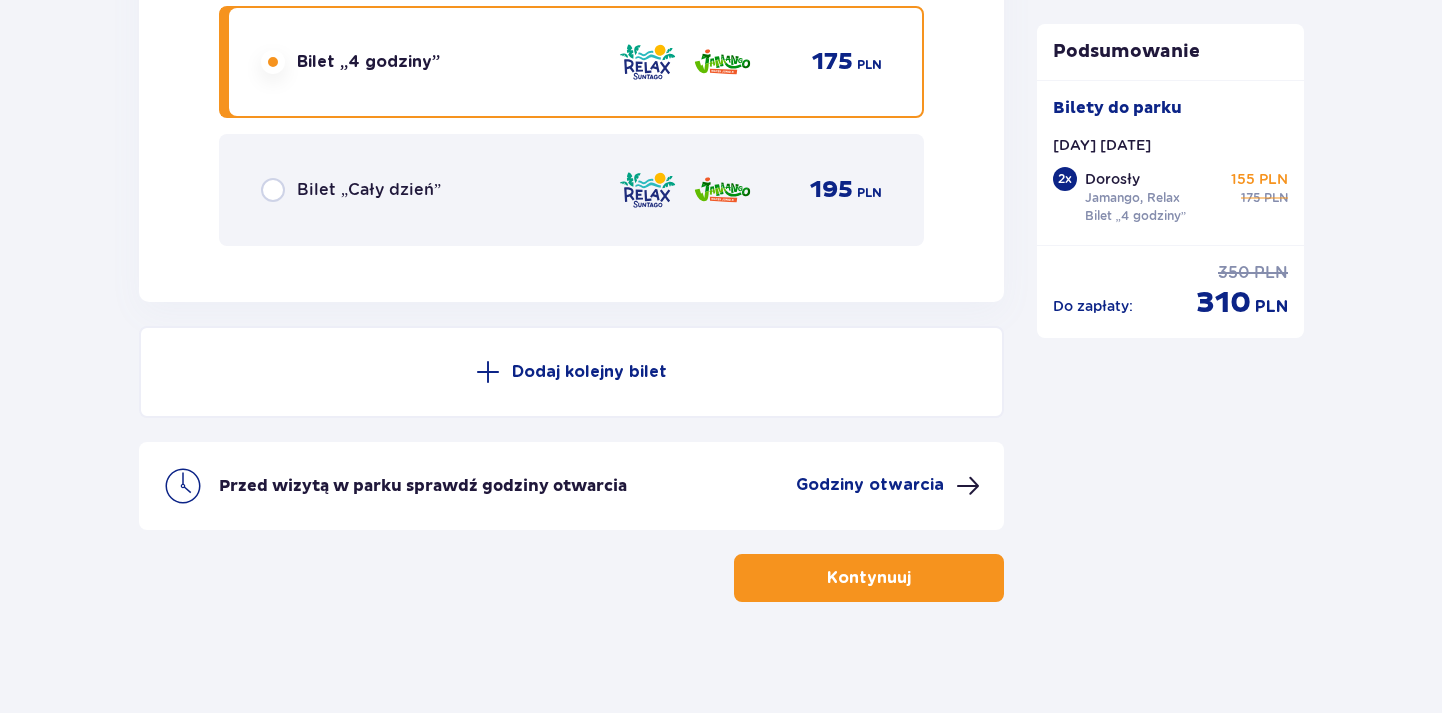scroll, scrollTop: 3597, scrollLeft: 0, axis: vertical 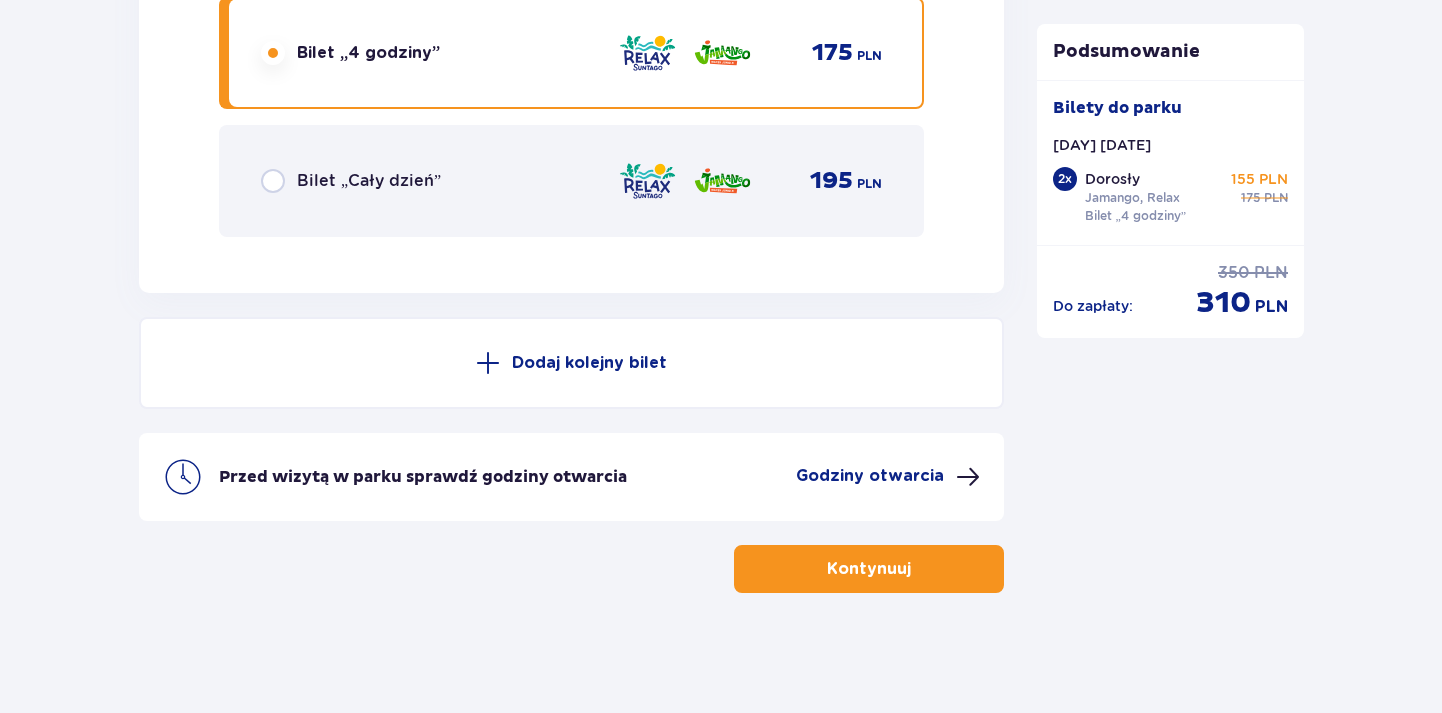 click on "Kontynuuj" at bounding box center [869, 569] 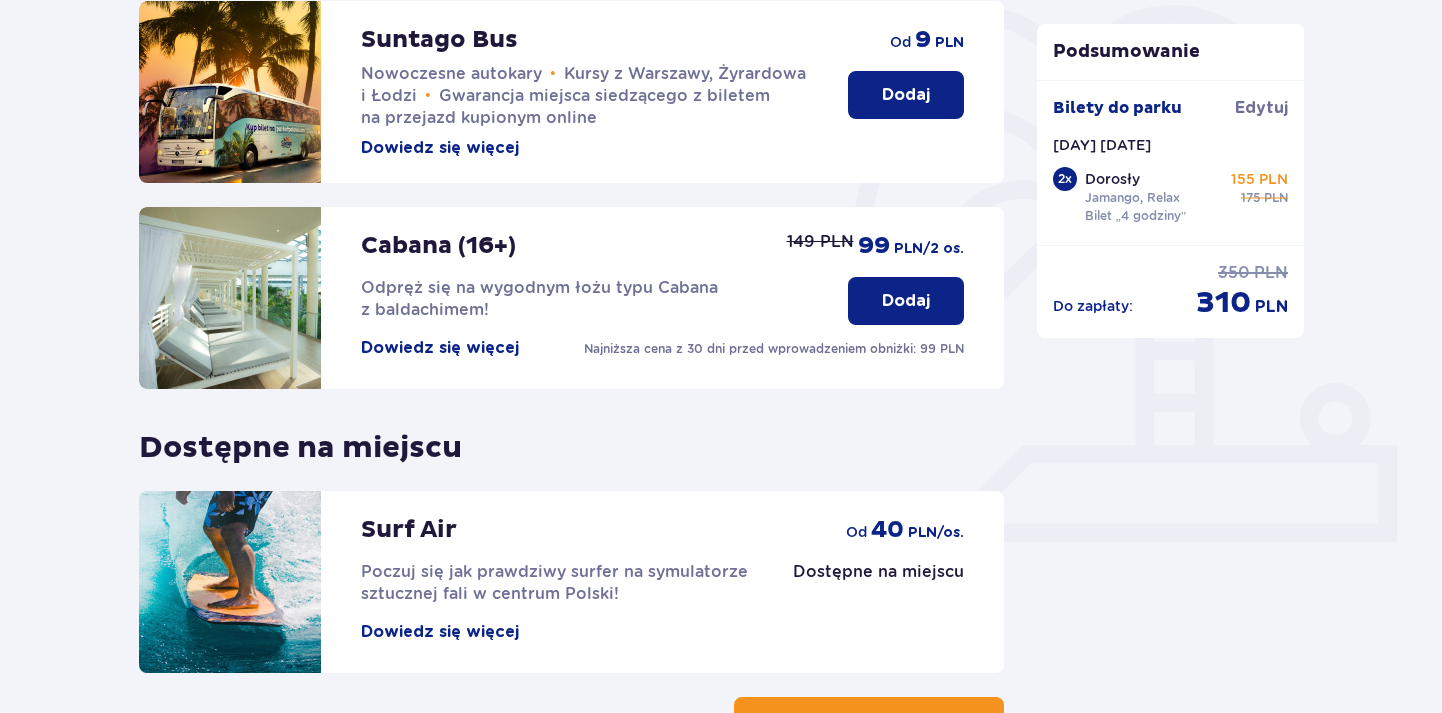 scroll, scrollTop: 643, scrollLeft: 0, axis: vertical 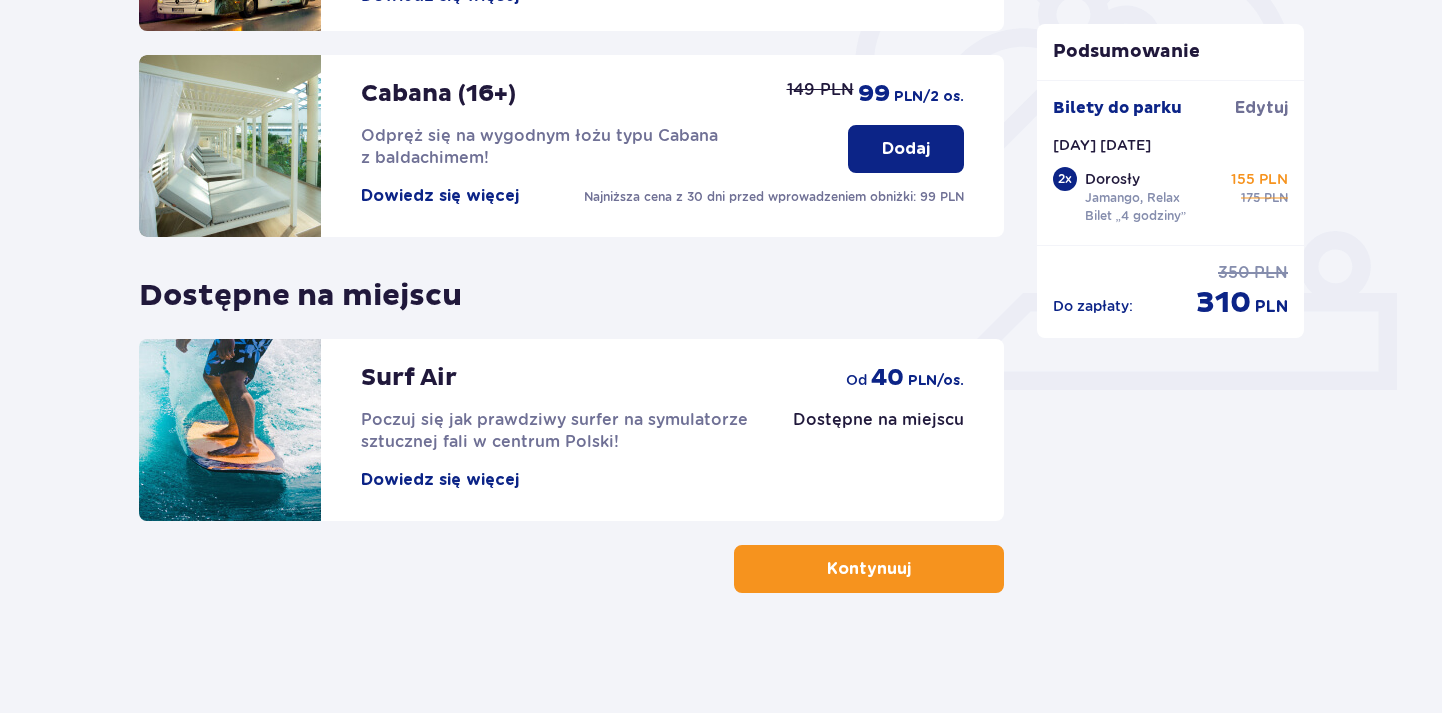 click on "Kontynuuj" at bounding box center (869, 569) 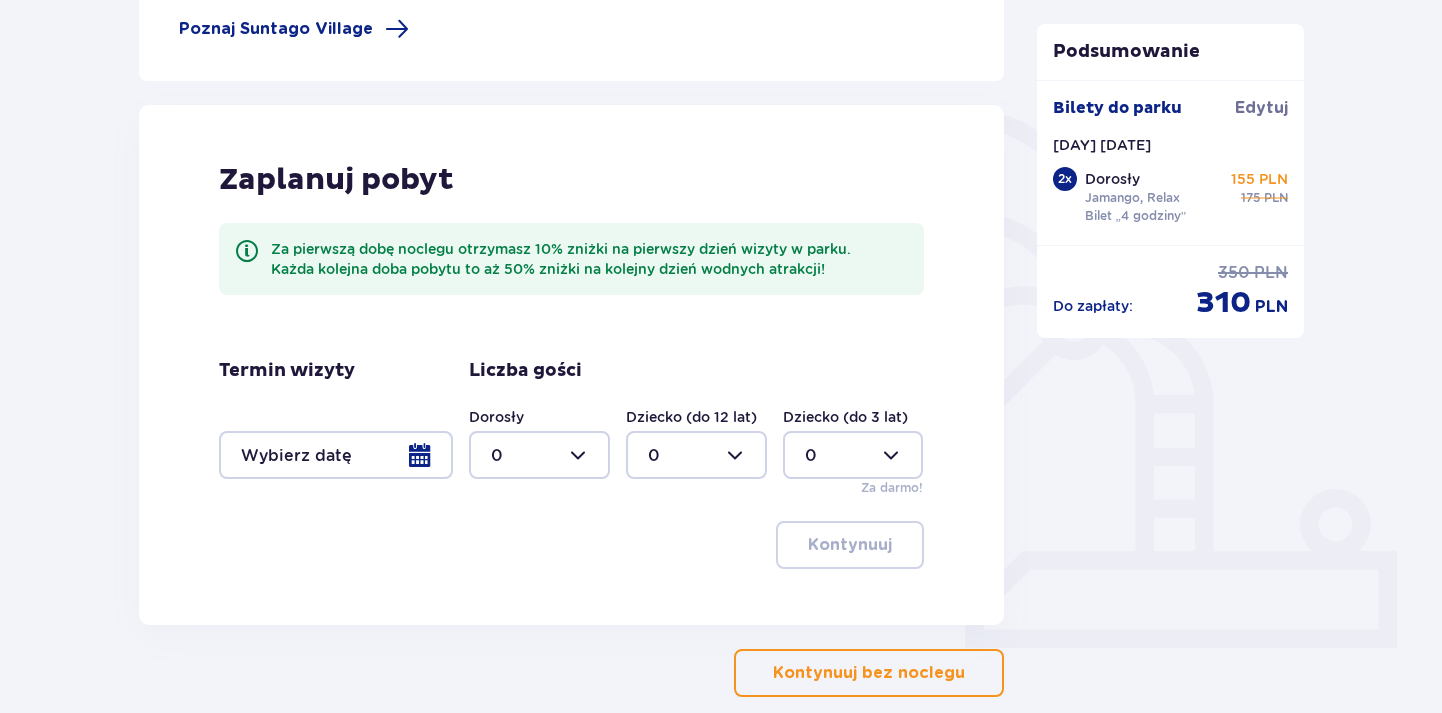 scroll, scrollTop: 393, scrollLeft: 0, axis: vertical 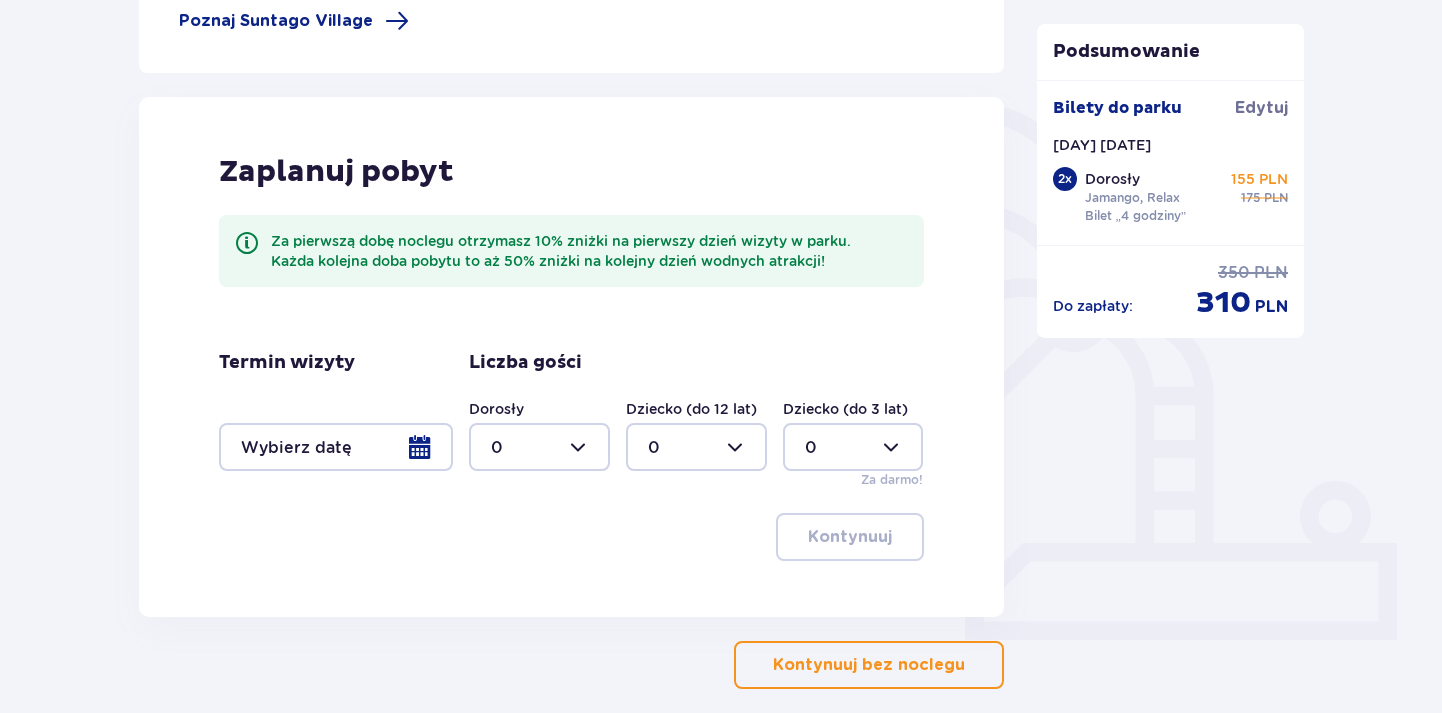 click on "Kontynuuj bez noclegu" at bounding box center (869, 665) 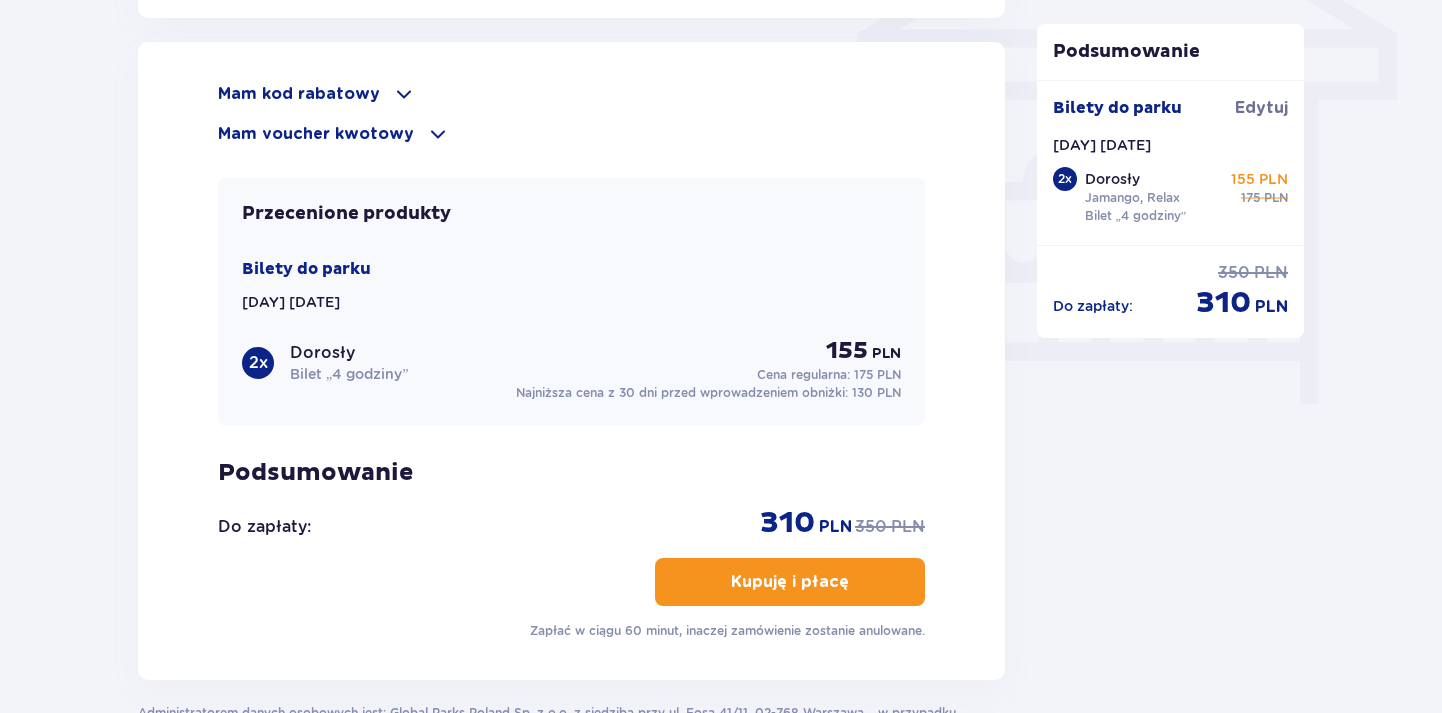 scroll, scrollTop: 1755, scrollLeft: 0, axis: vertical 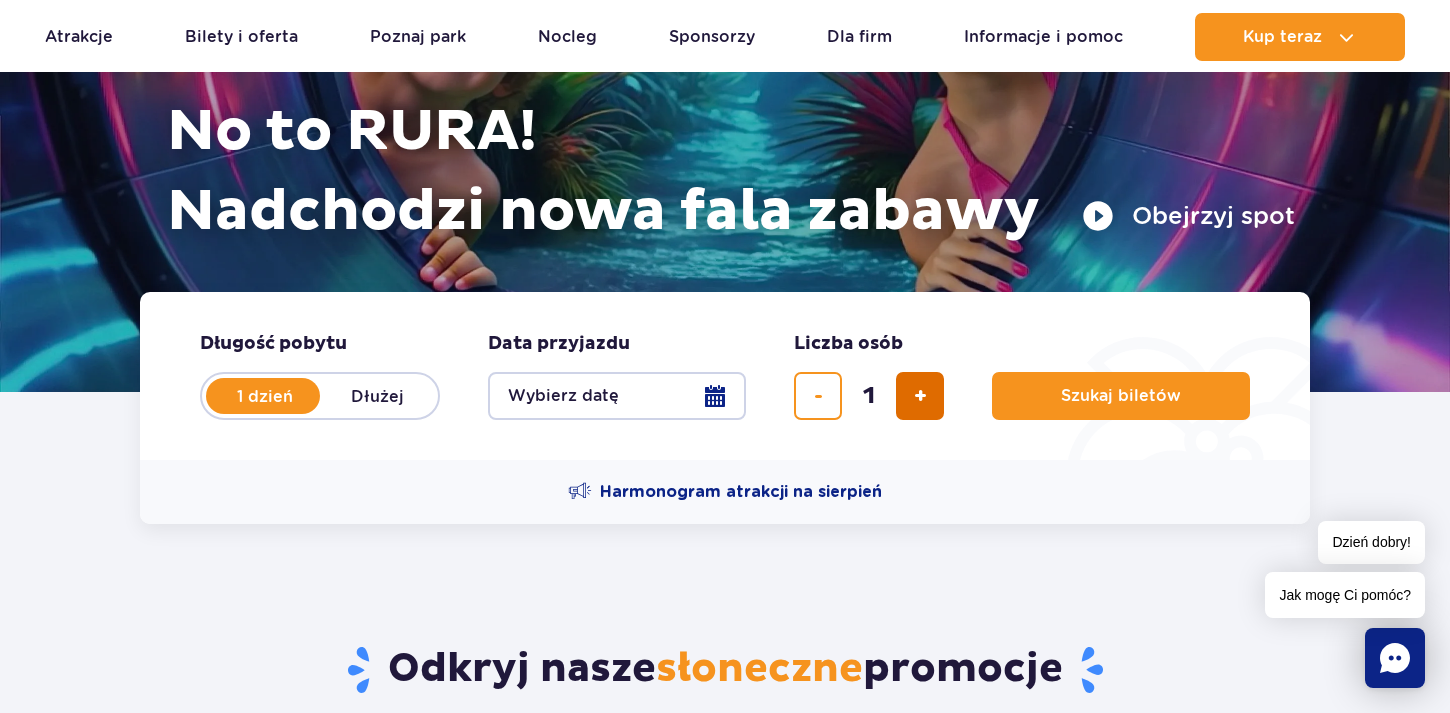 click at bounding box center (920, 396) 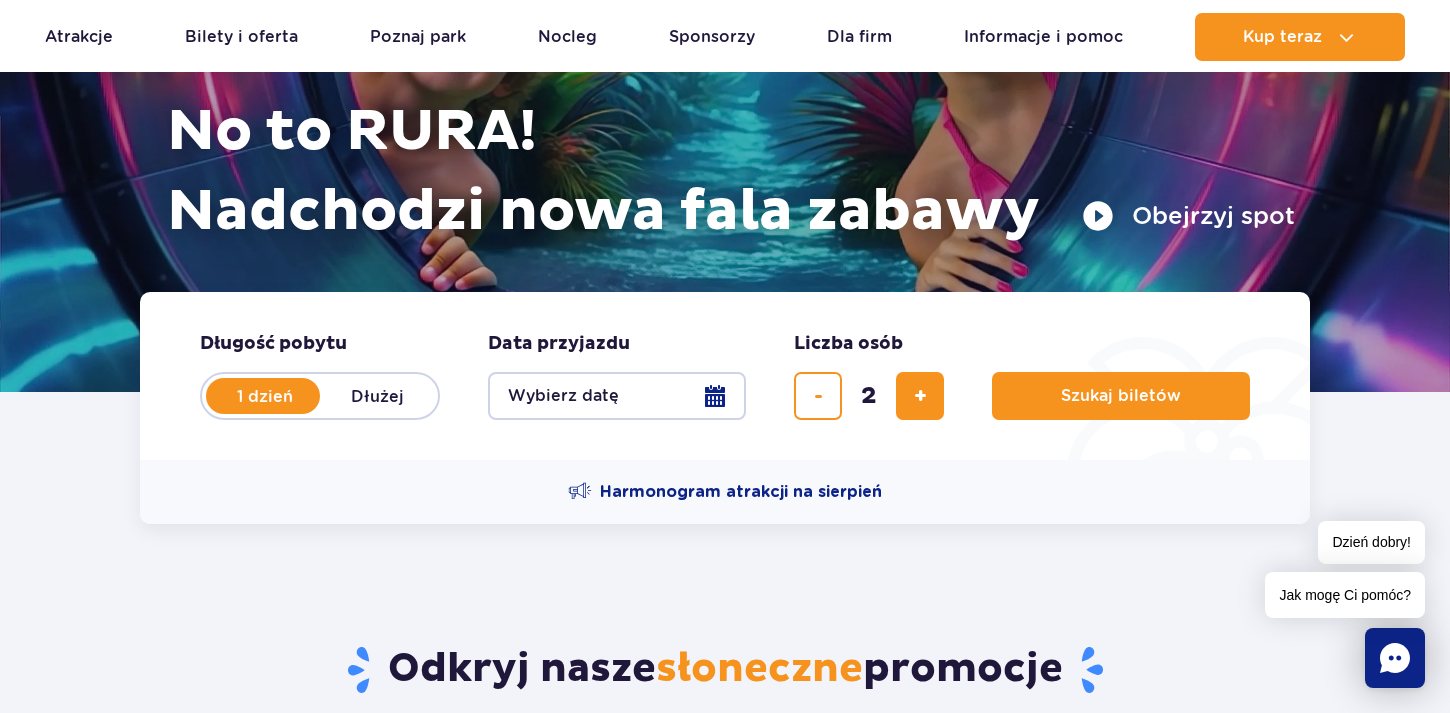 click on "Wybierz datę" at bounding box center (617, 396) 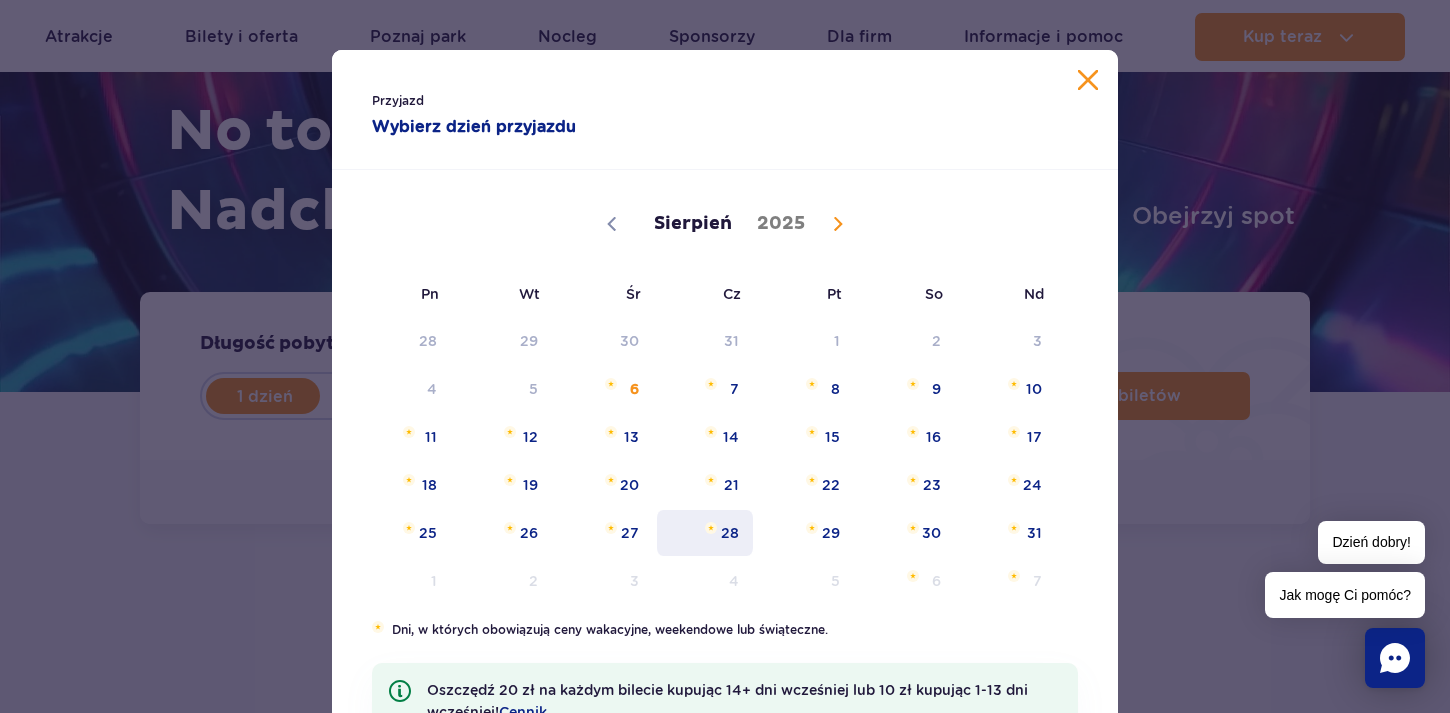 click on "28" at bounding box center [705, 533] 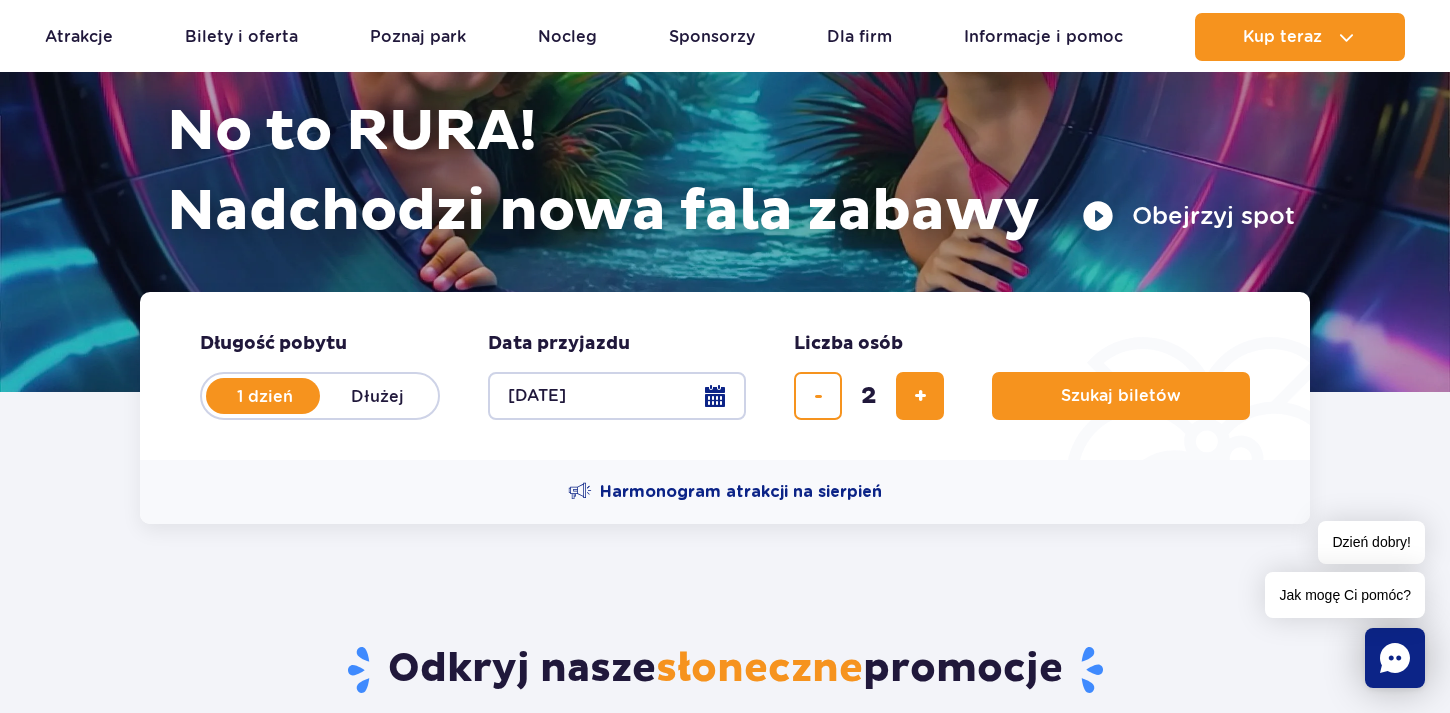 click on "28.08.25" at bounding box center (617, 396) 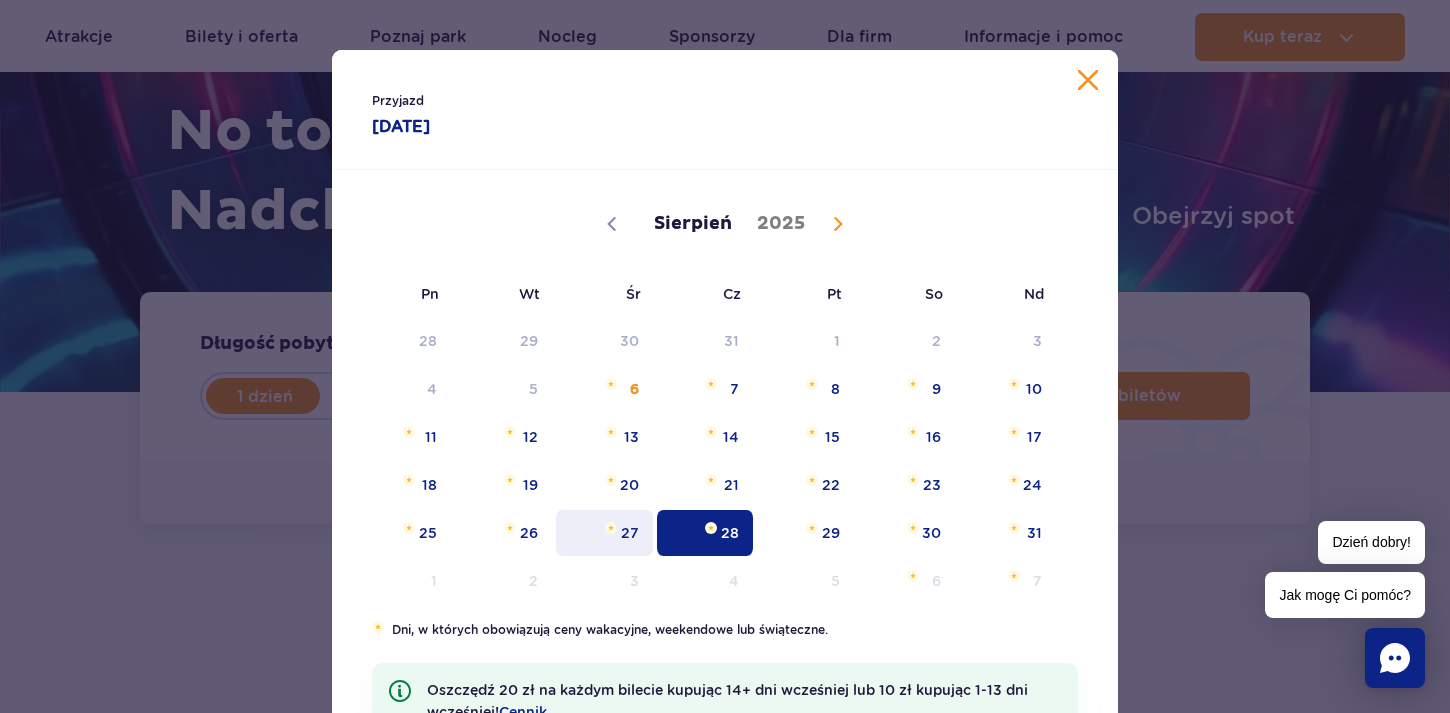 click on "27" at bounding box center (604, 533) 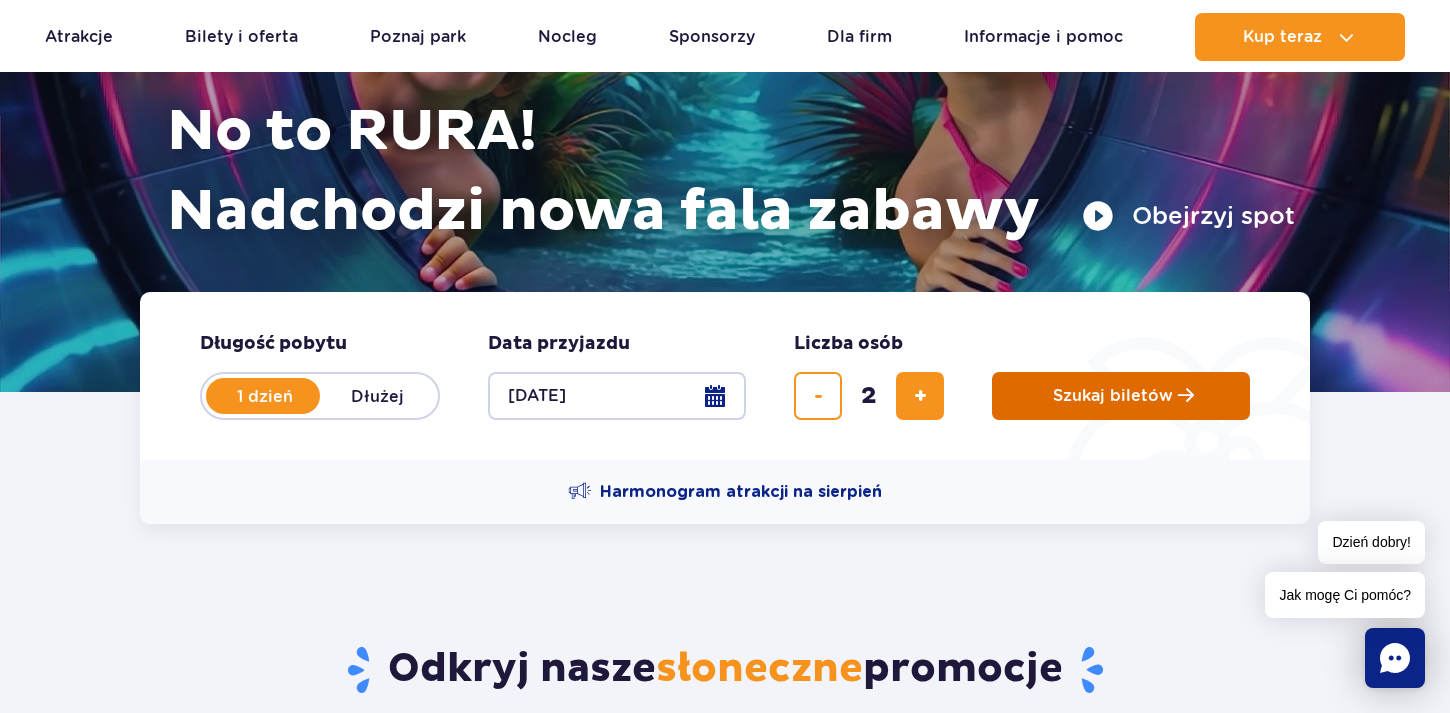 click on "Szukaj biletów" at bounding box center [1113, 396] 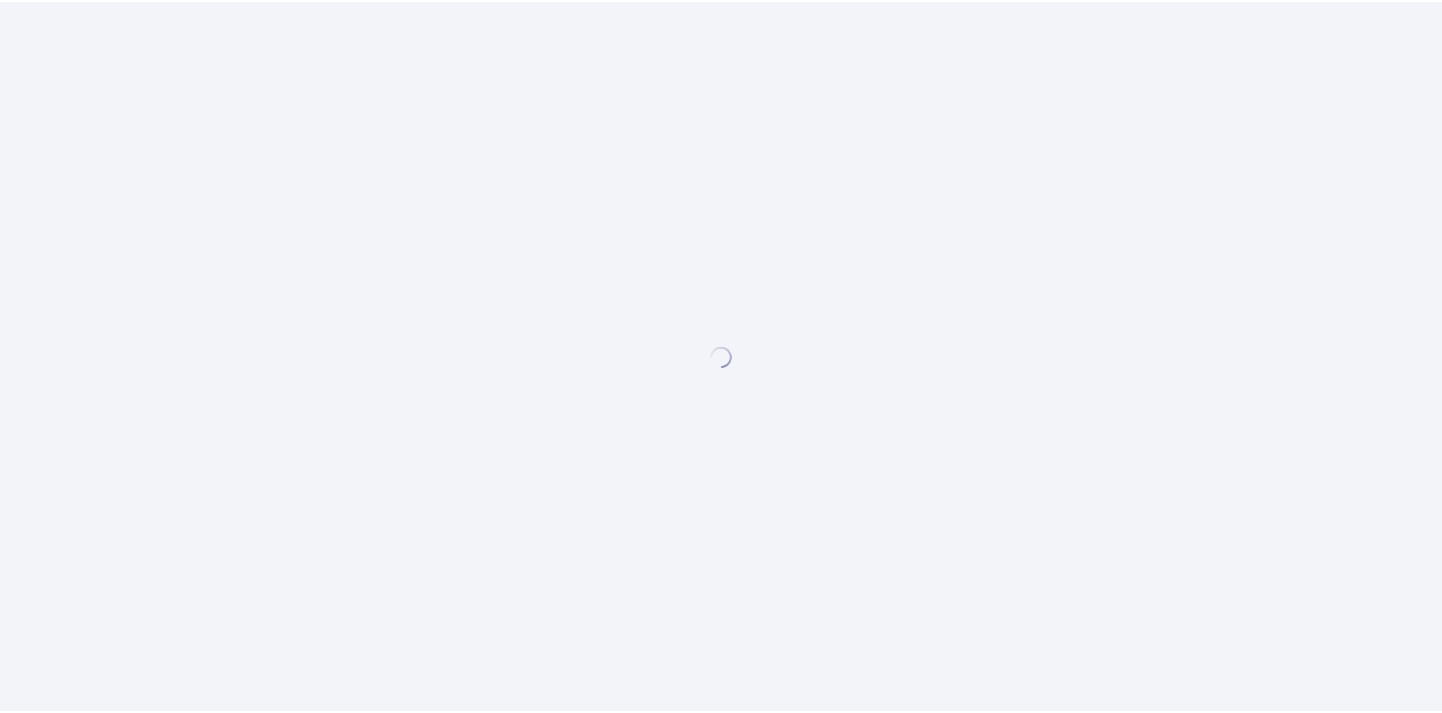 scroll, scrollTop: 0, scrollLeft: 0, axis: both 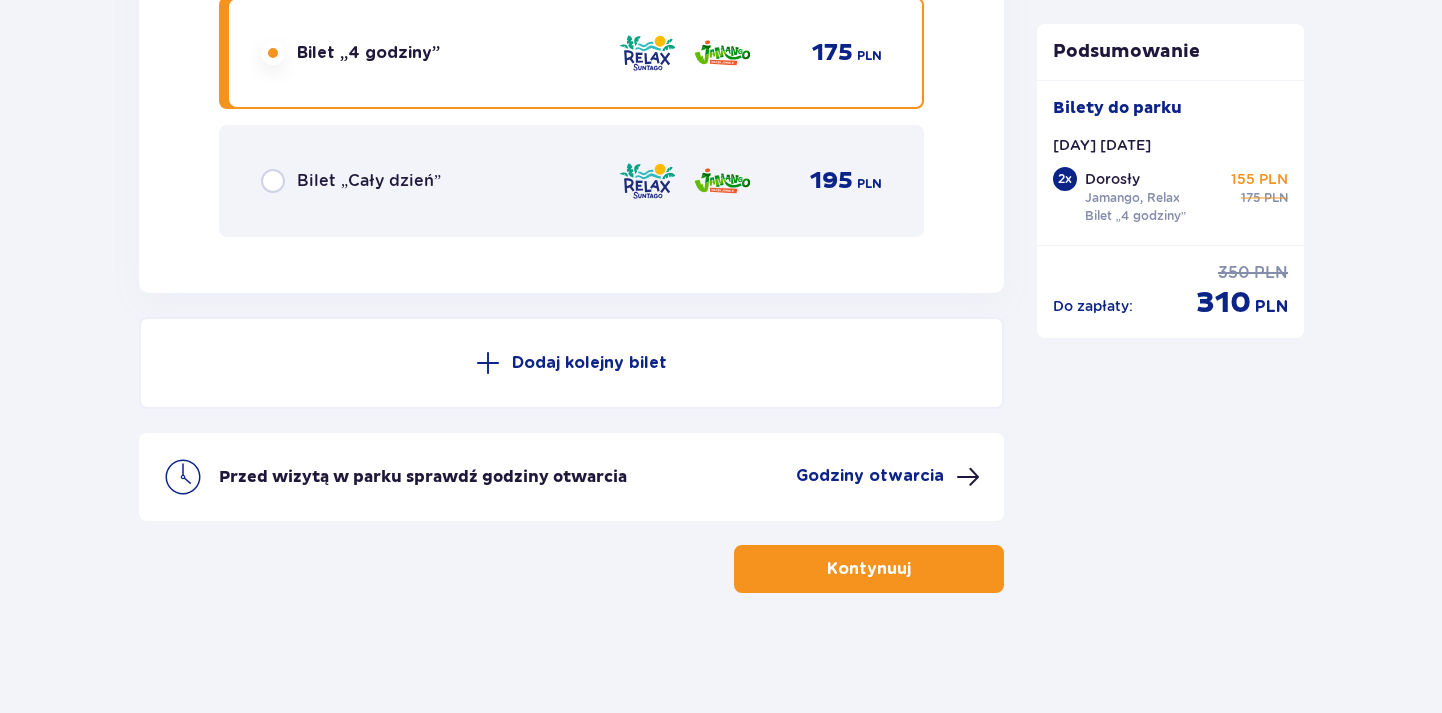 click on "Kontynuuj" at bounding box center (869, 569) 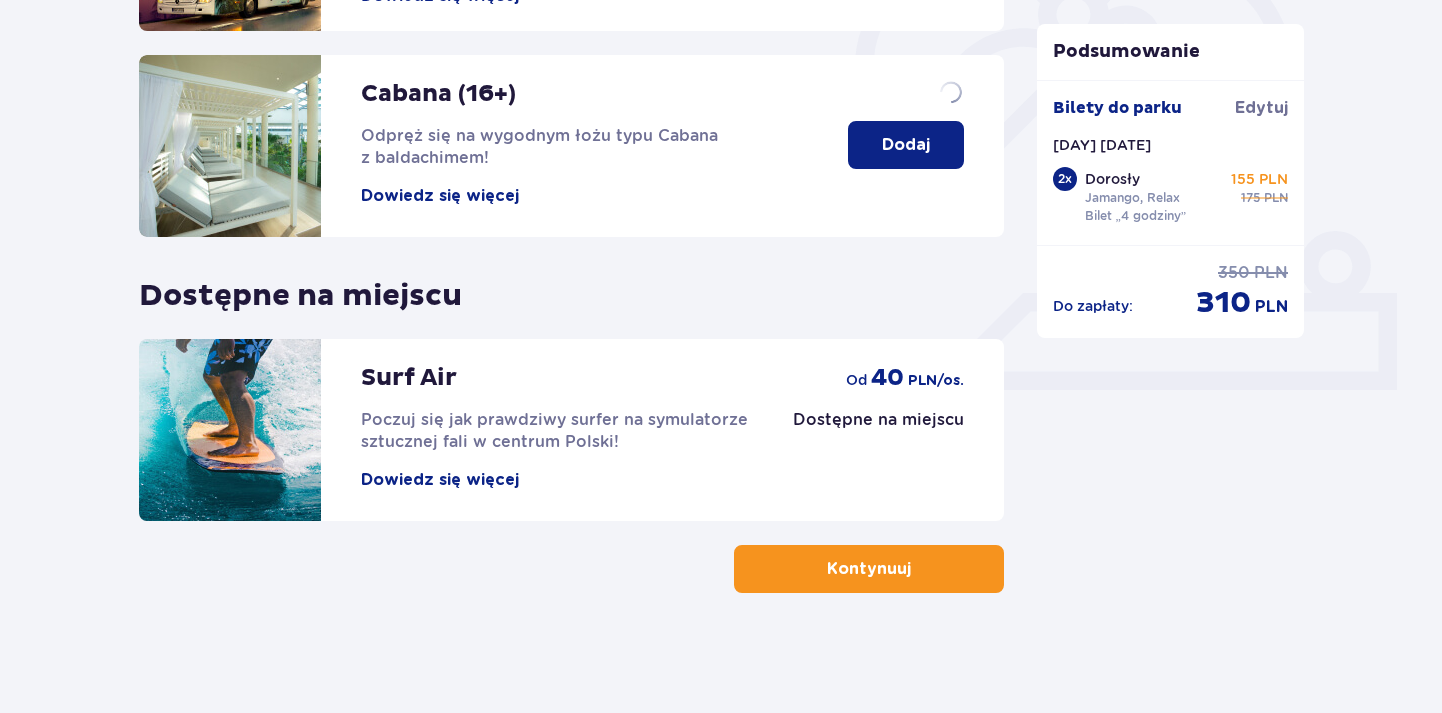 scroll, scrollTop: 0, scrollLeft: 0, axis: both 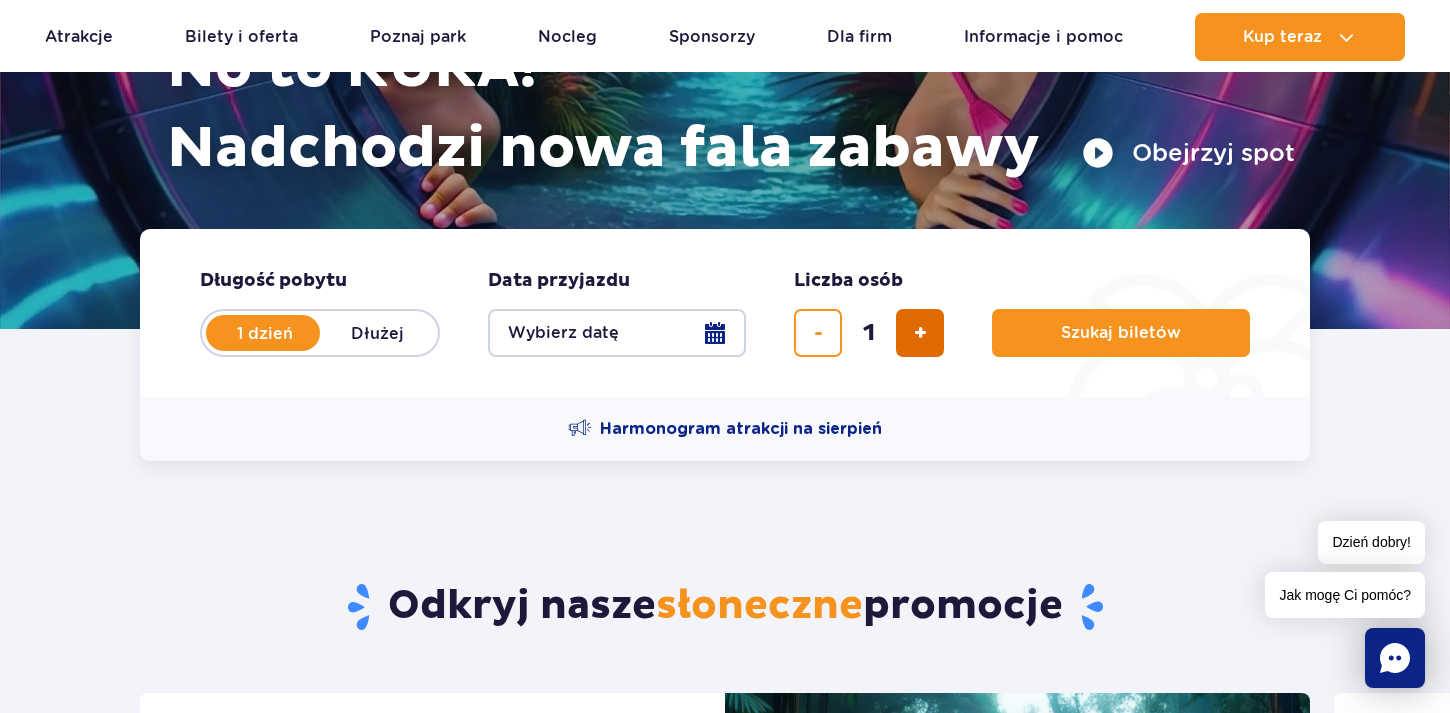 click at bounding box center [920, 333] 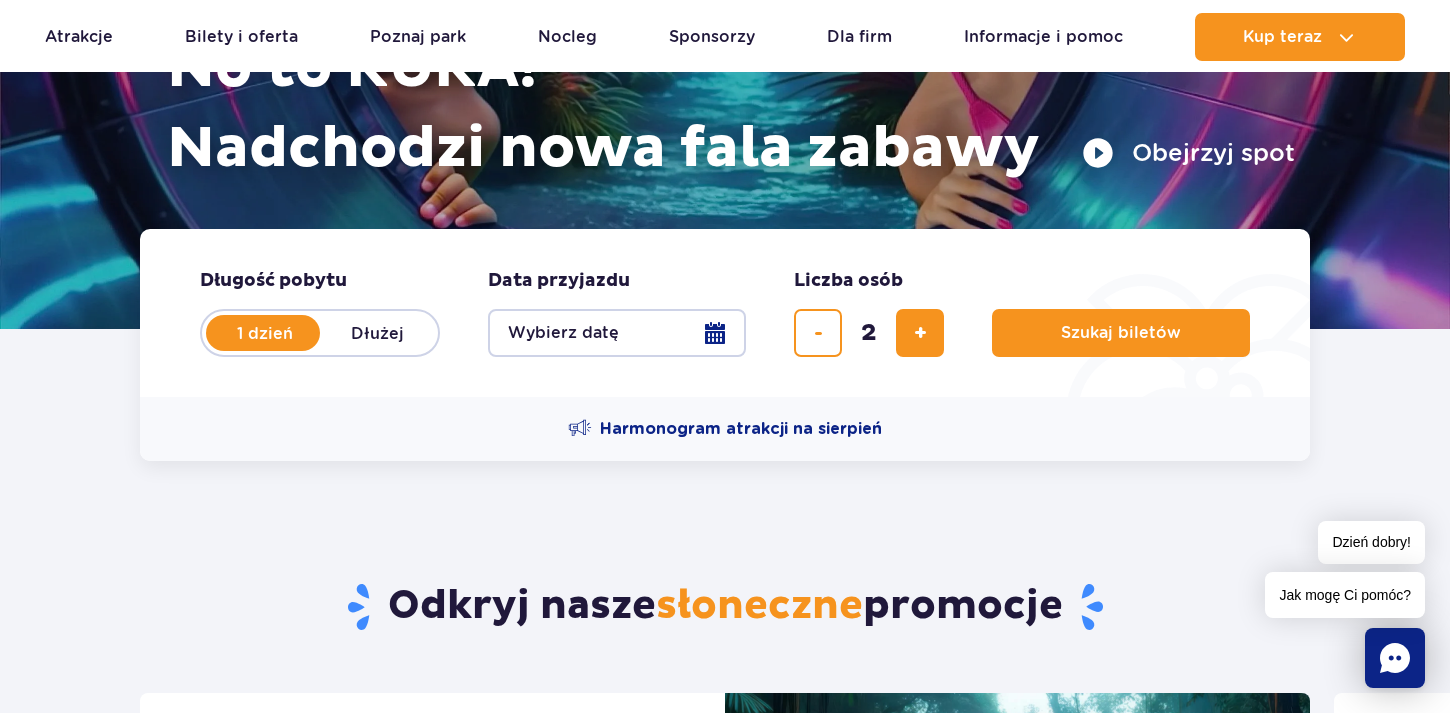 click on "Wybierz datę" at bounding box center (617, 333) 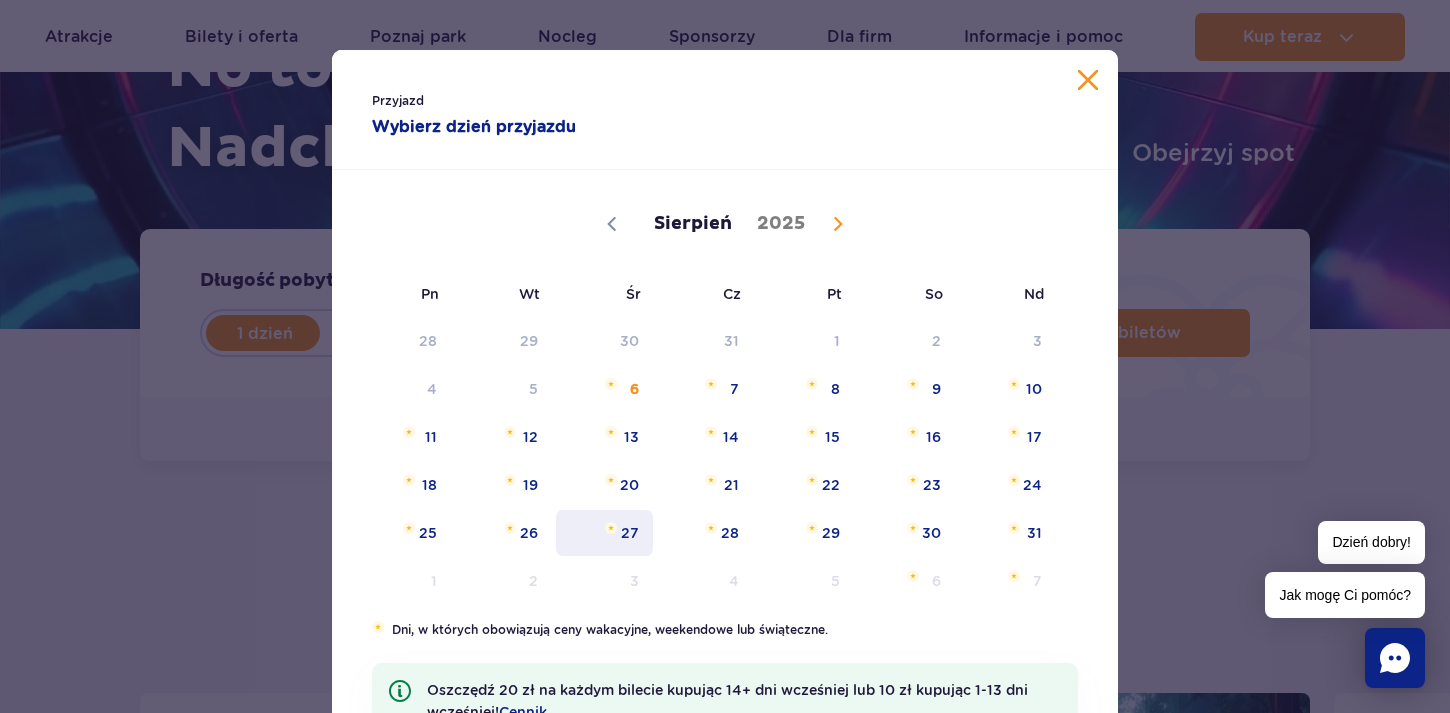 click on "27" at bounding box center [604, 533] 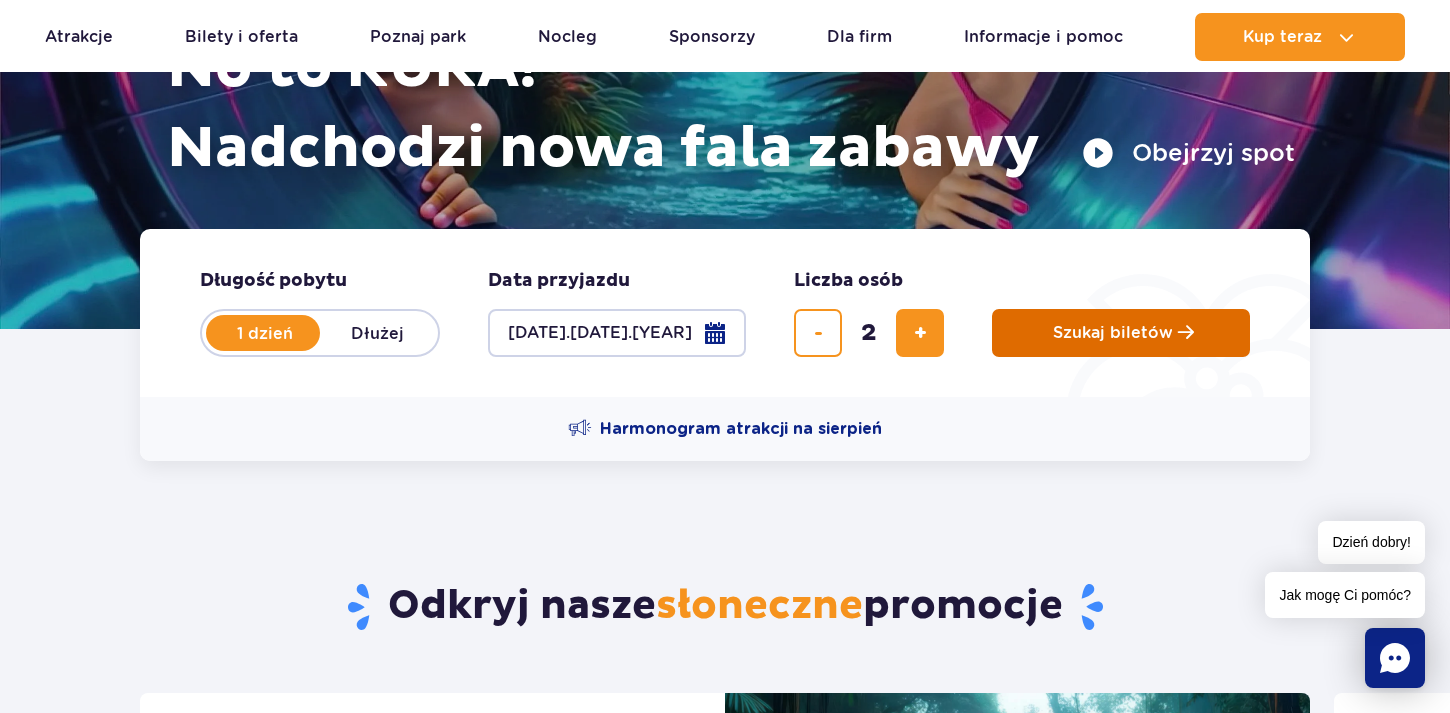 click on "Szukaj biletów" at bounding box center [1113, 333] 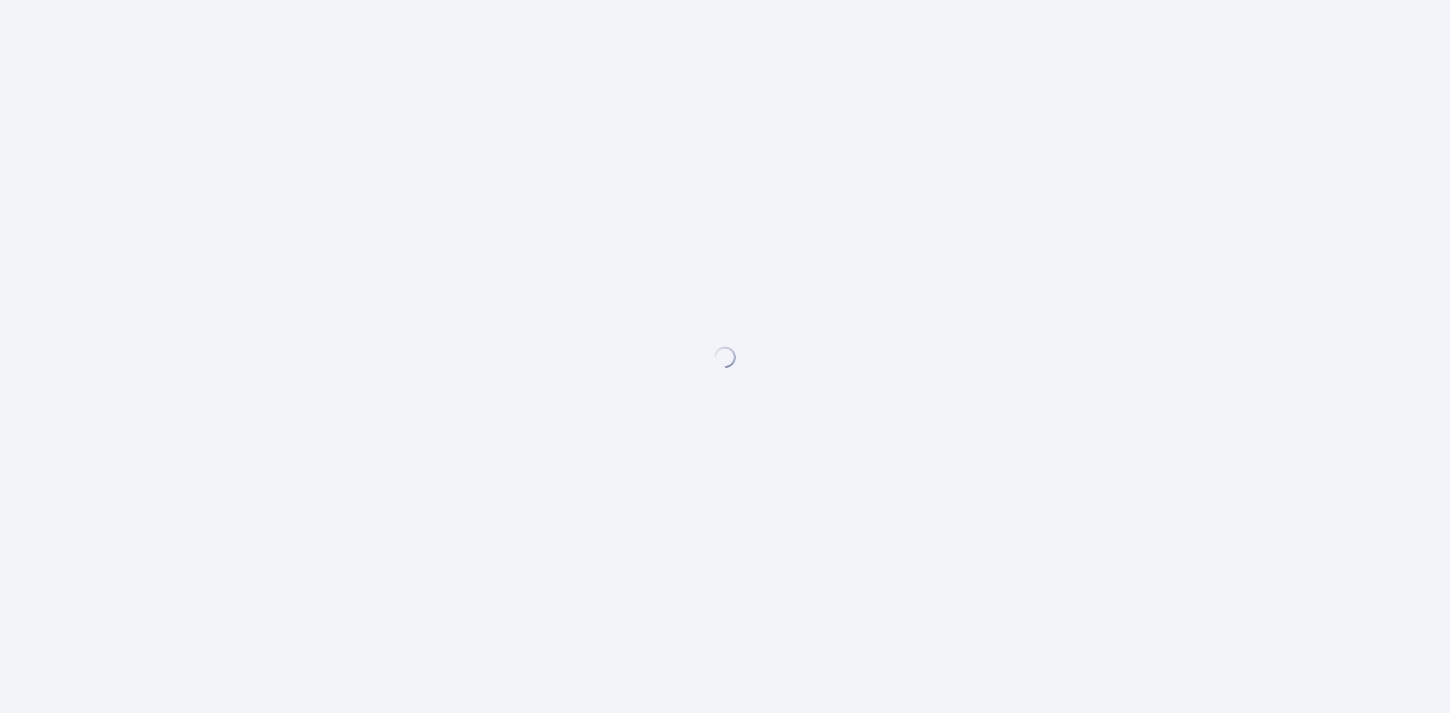 scroll, scrollTop: 0, scrollLeft: 0, axis: both 